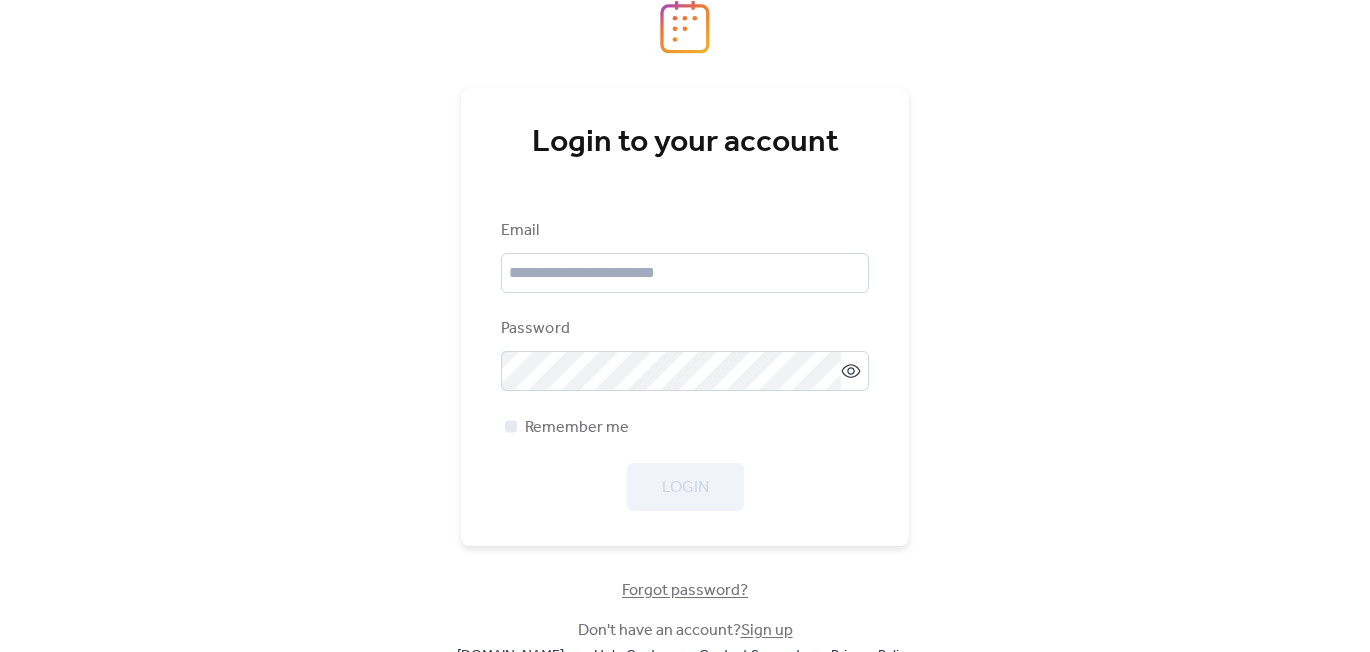 scroll, scrollTop: 0, scrollLeft: 0, axis: both 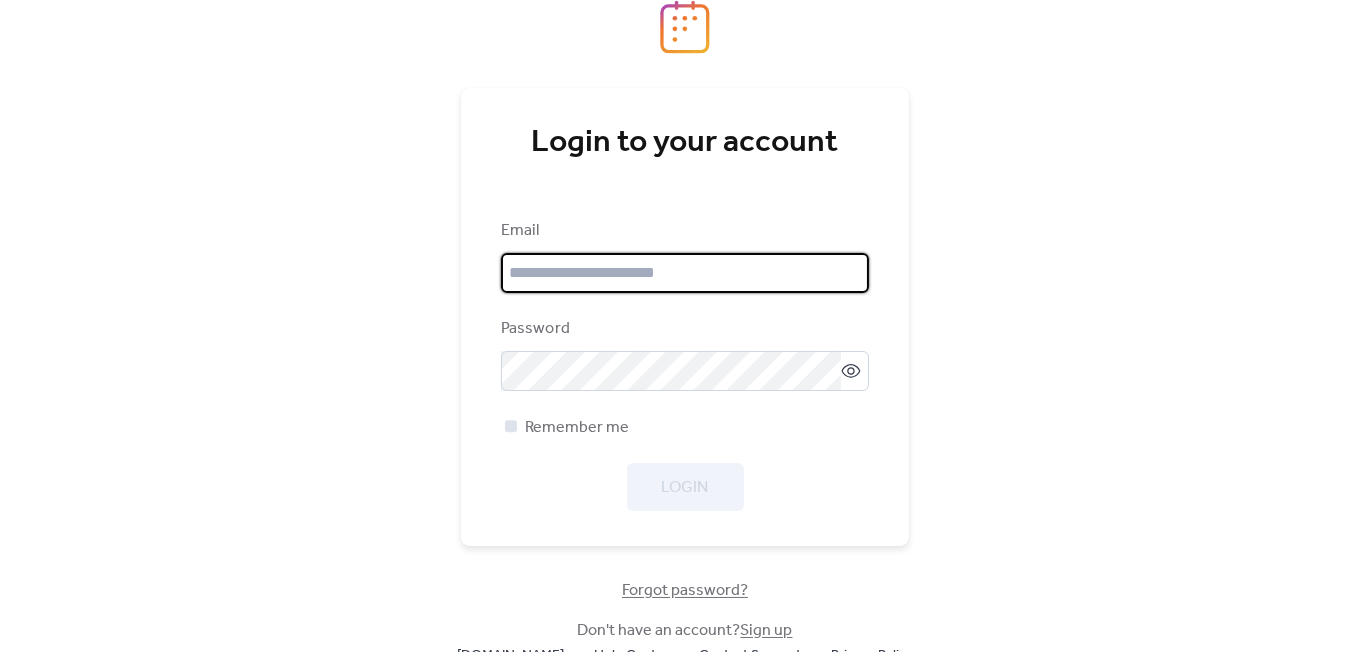 type on "**********" 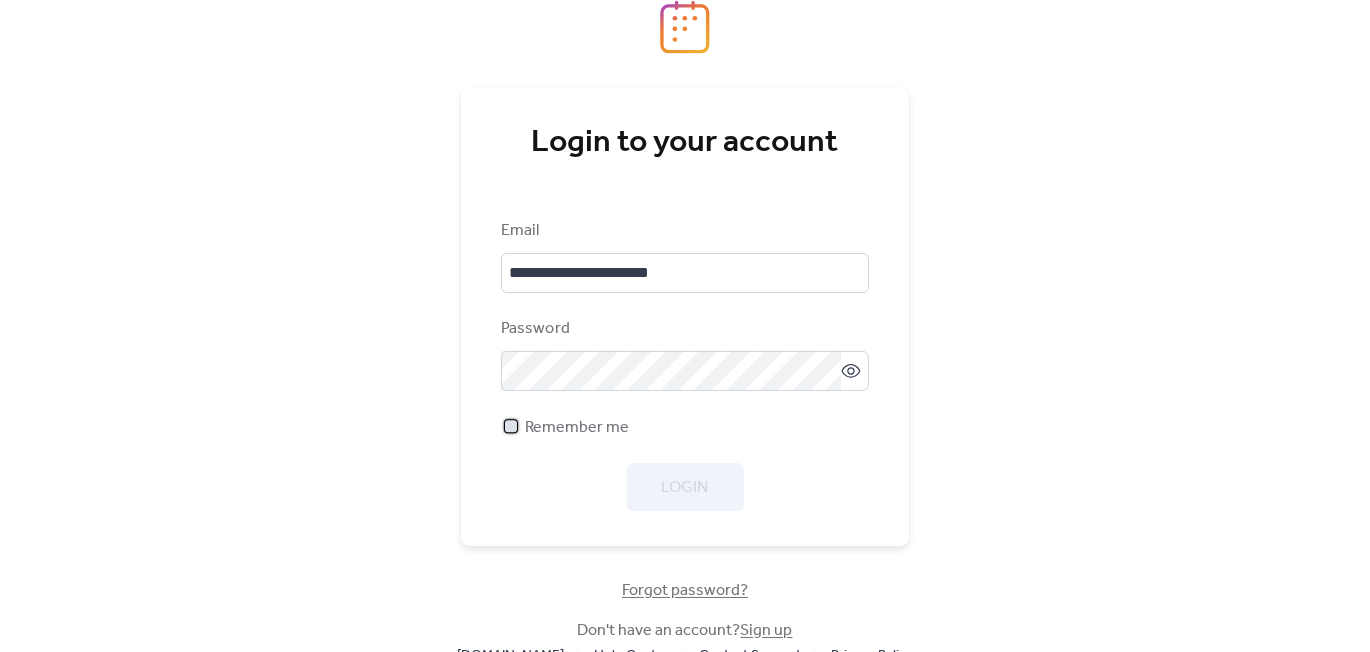 click on "Remember me" at bounding box center (577, 428) 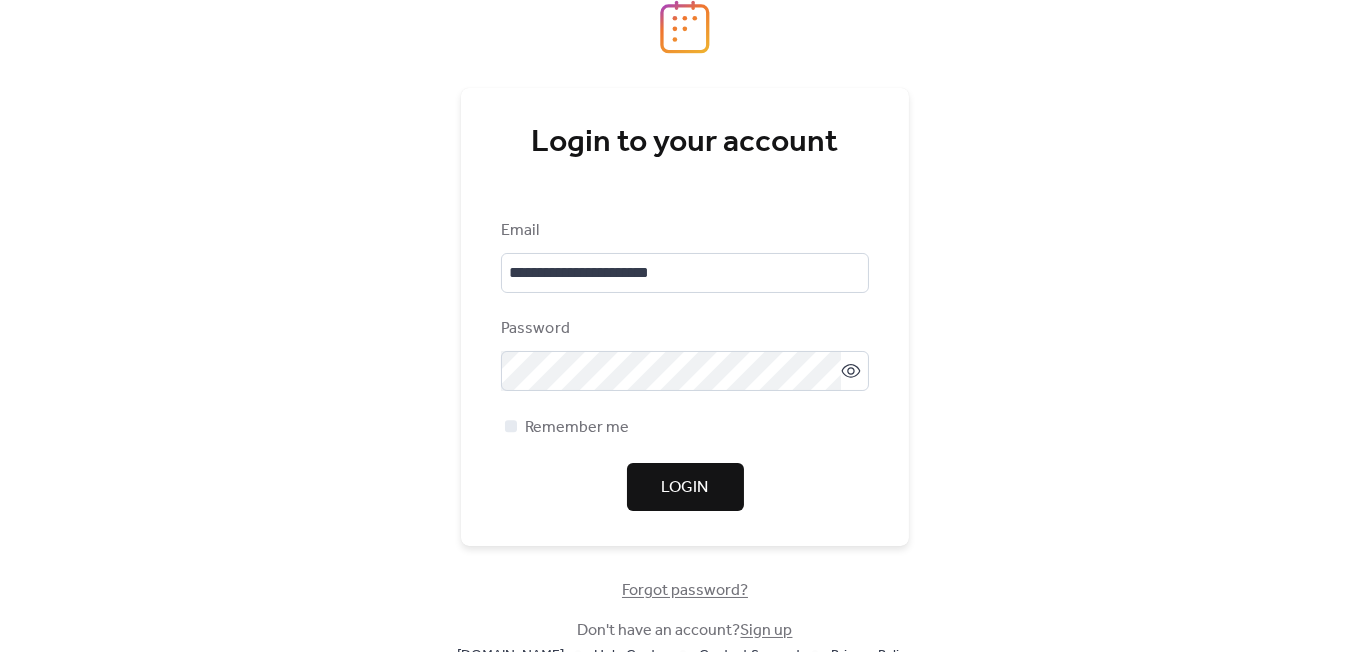 click on "Login" at bounding box center (685, 487) 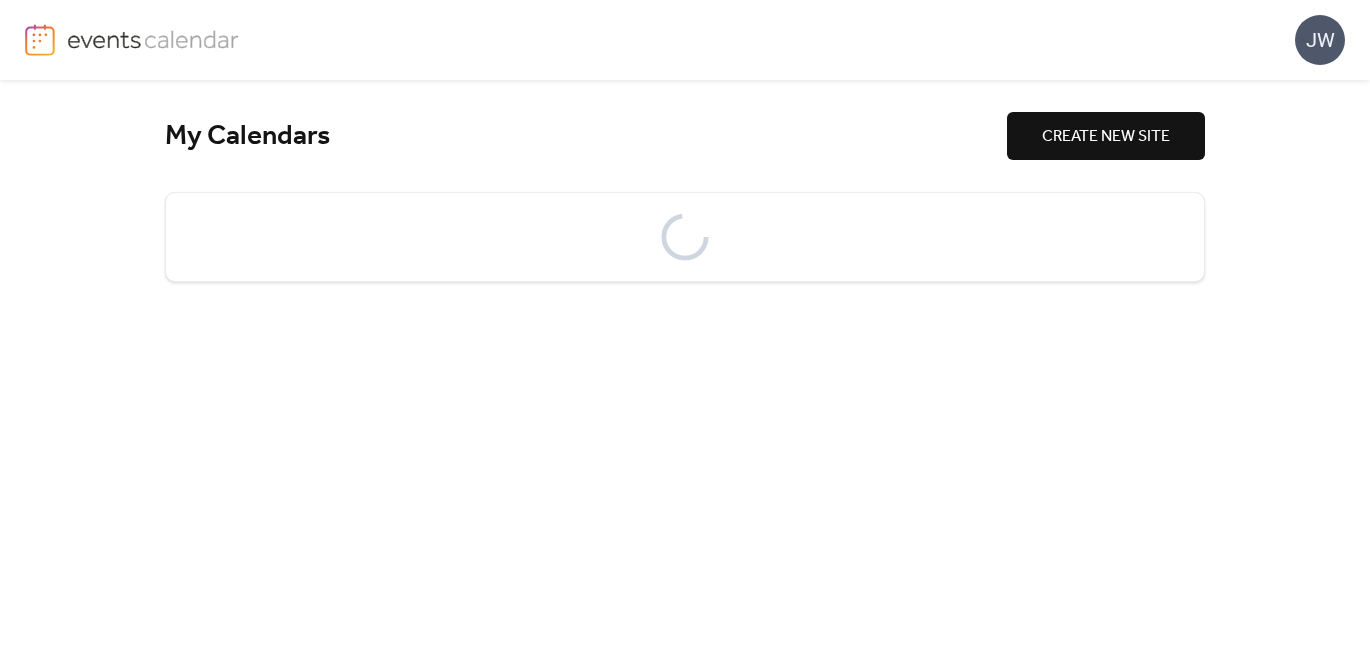 scroll, scrollTop: 0, scrollLeft: 0, axis: both 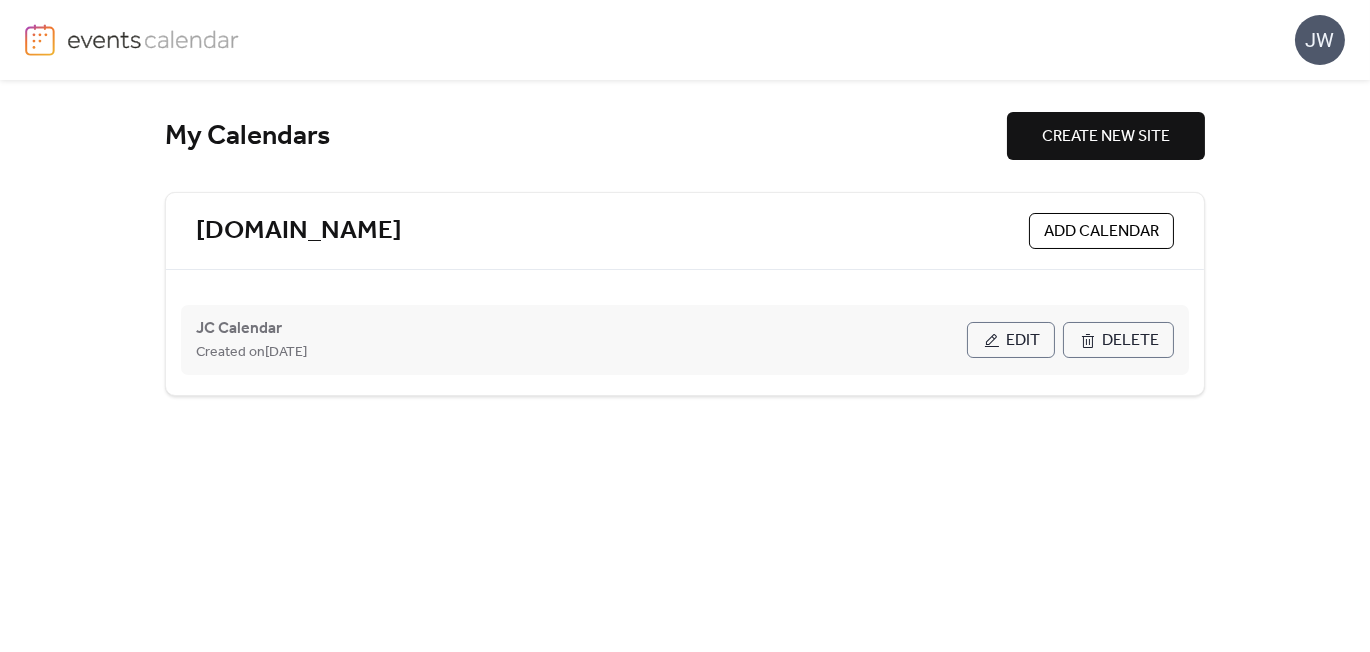 click on "Edit" at bounding box center [1023, 341] 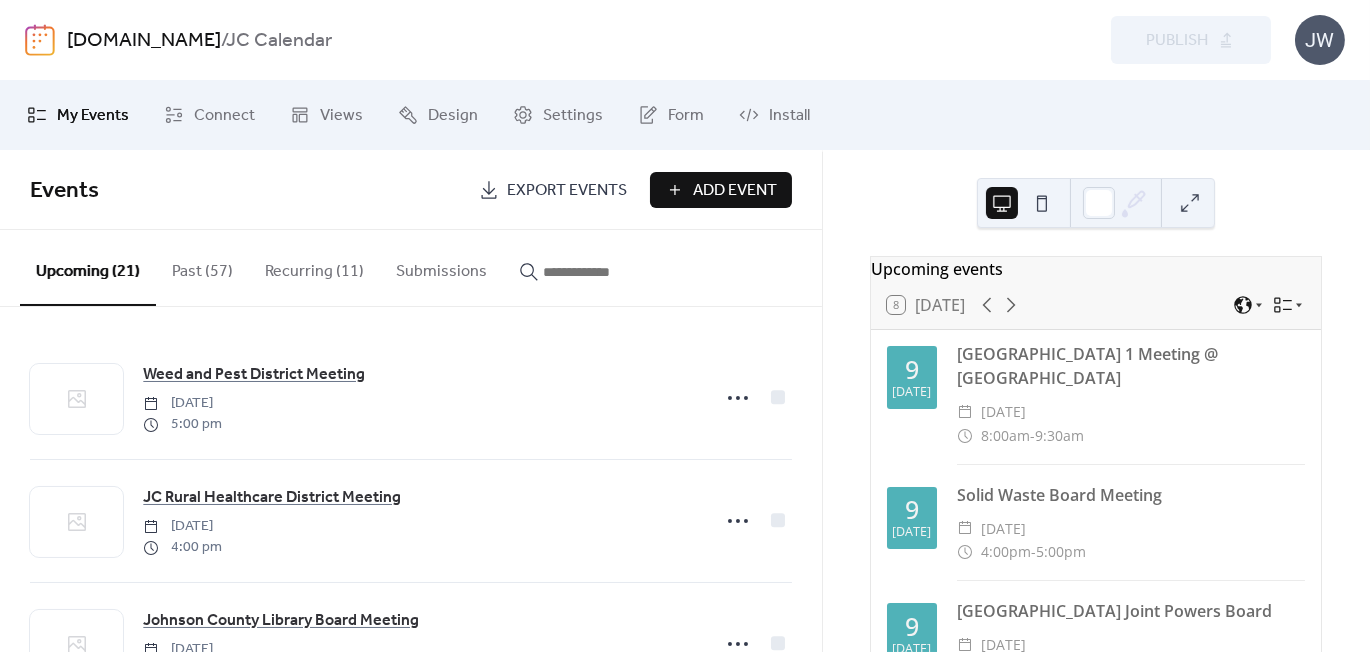 click on "Add Event" at bounding box center [735, 191] 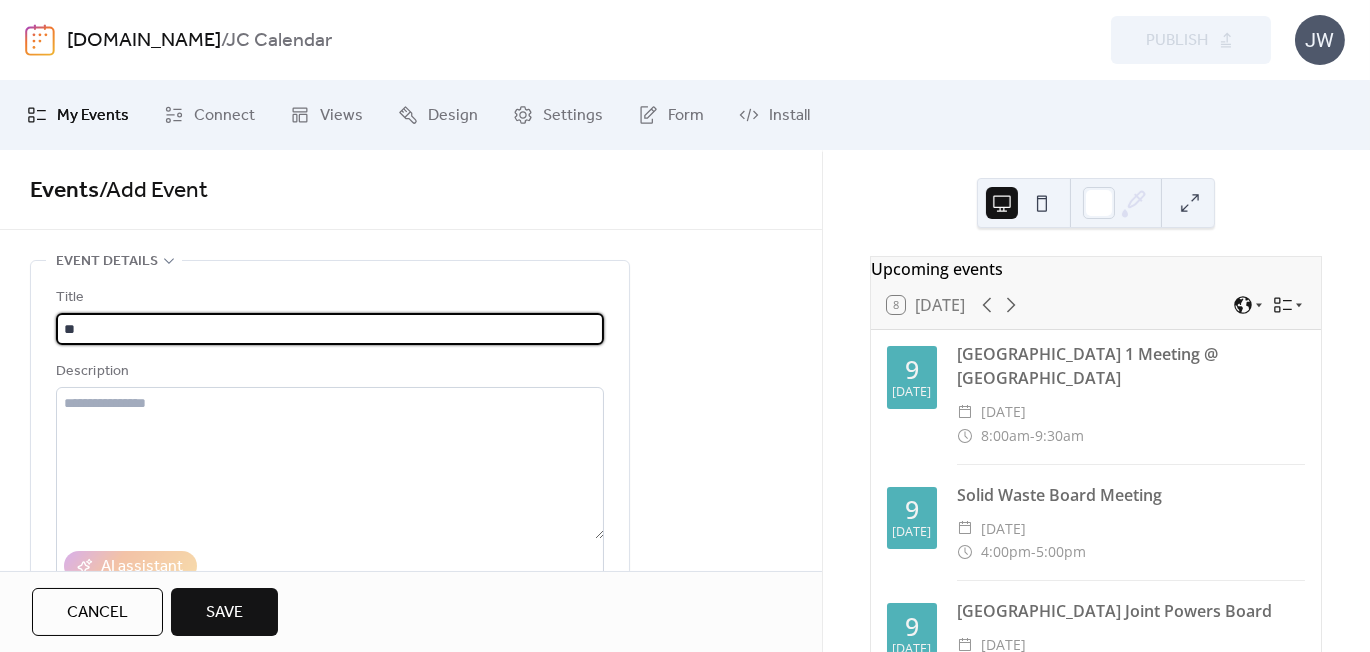 type on "*" 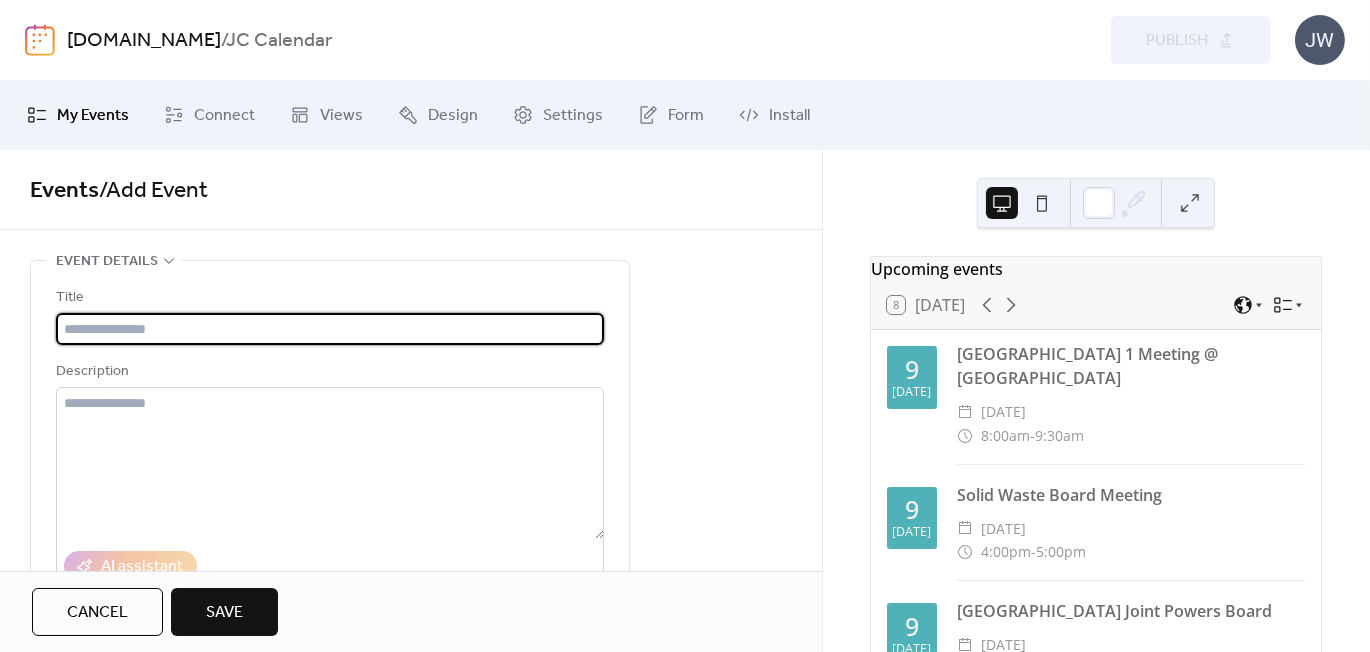 type on "*" 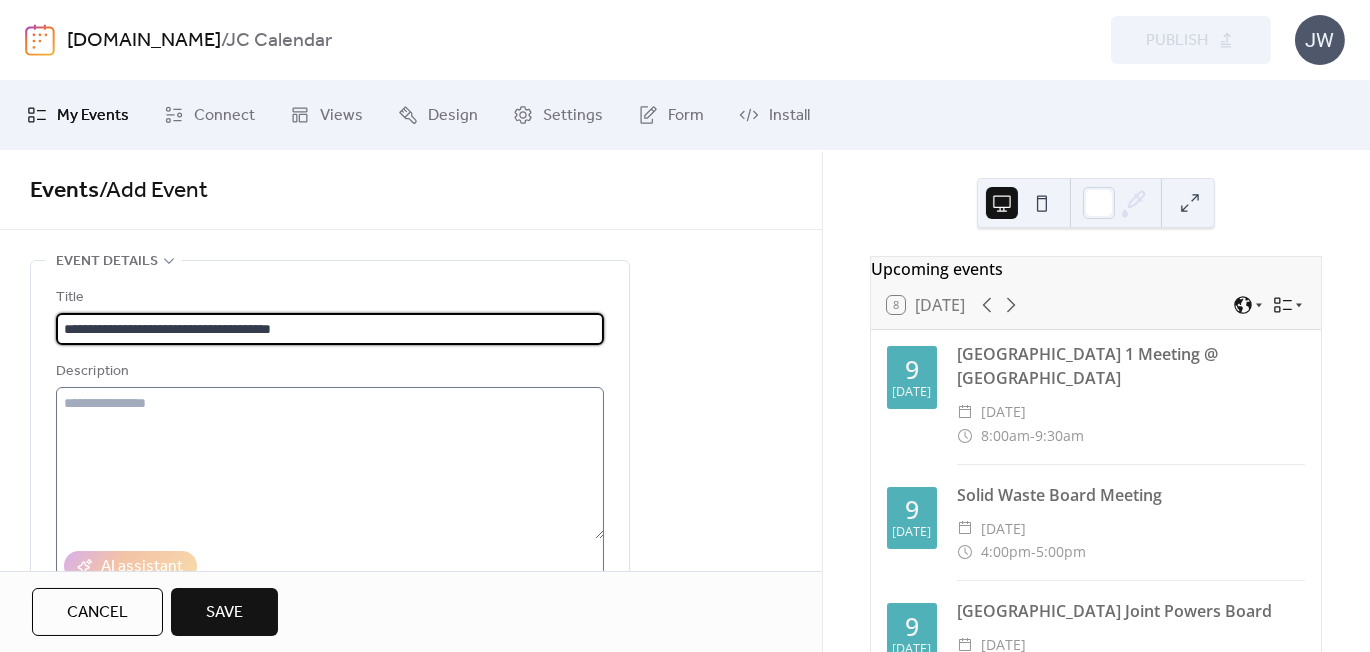 type on "**********" 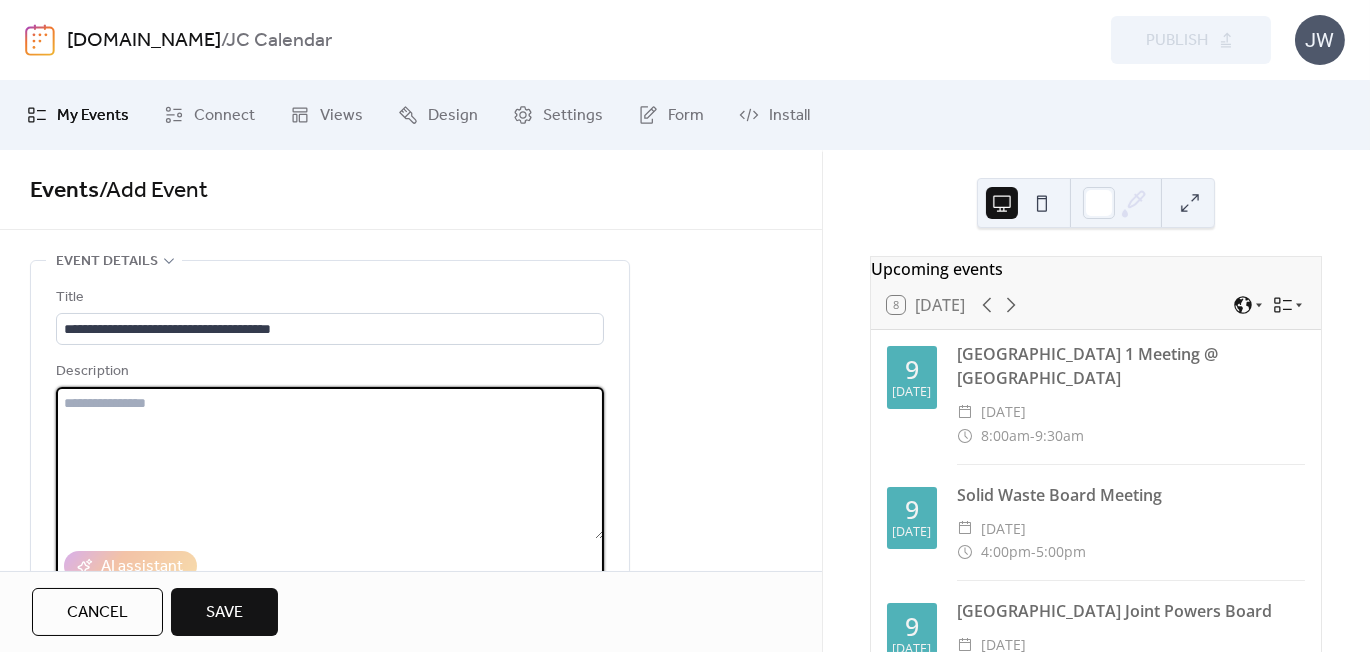 click at bounding box center (330, 463) 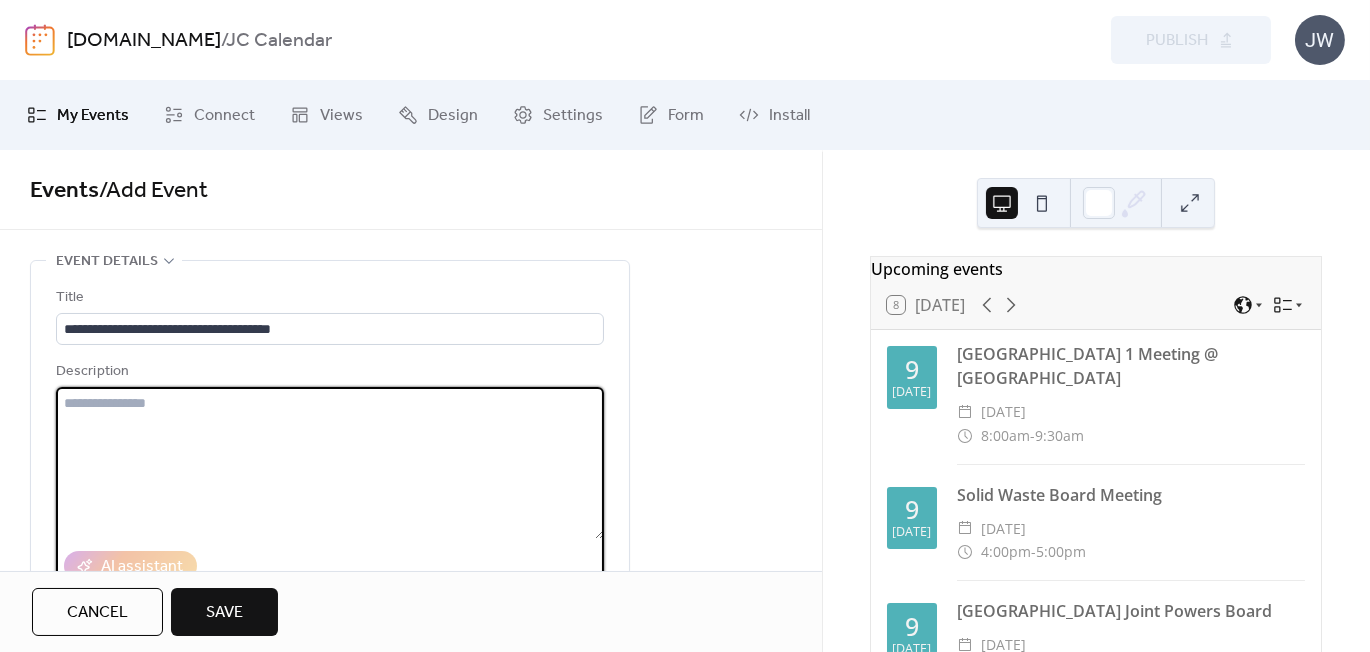 paste on "**********" 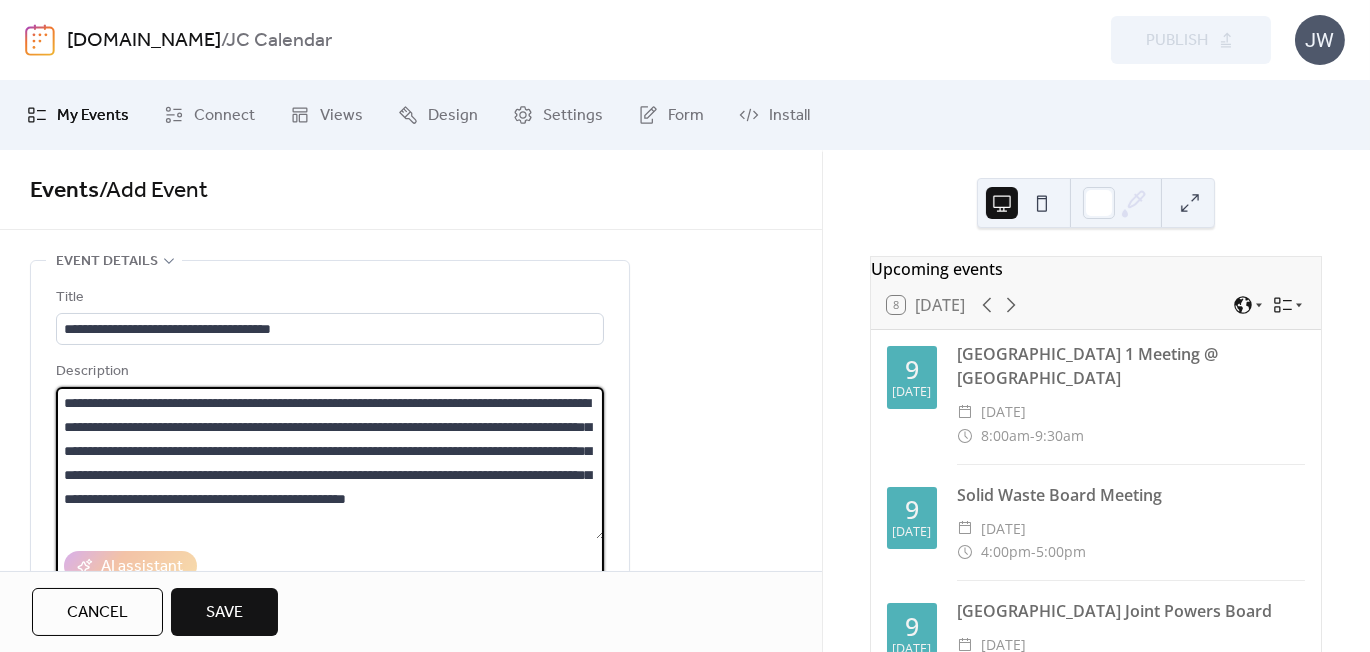 scroll, scrollTop: 46, scrollLeft: 0, axis: vertical 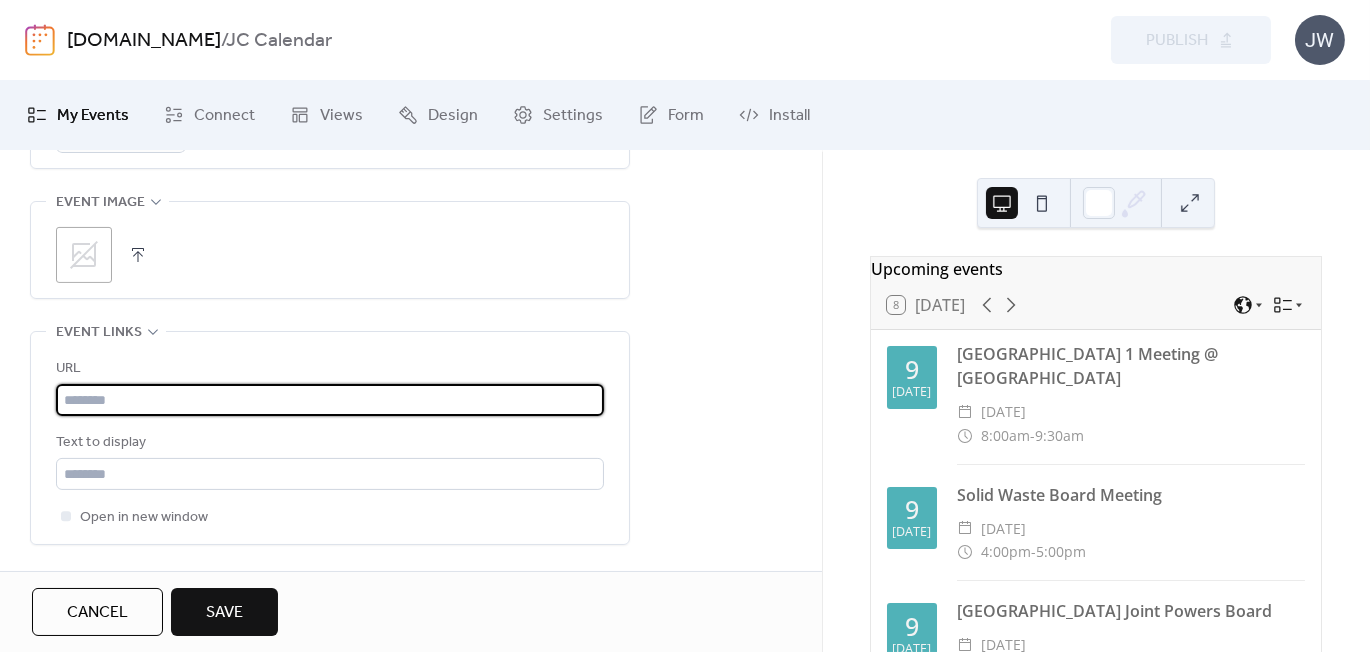 click at bounding box center [330, 400] 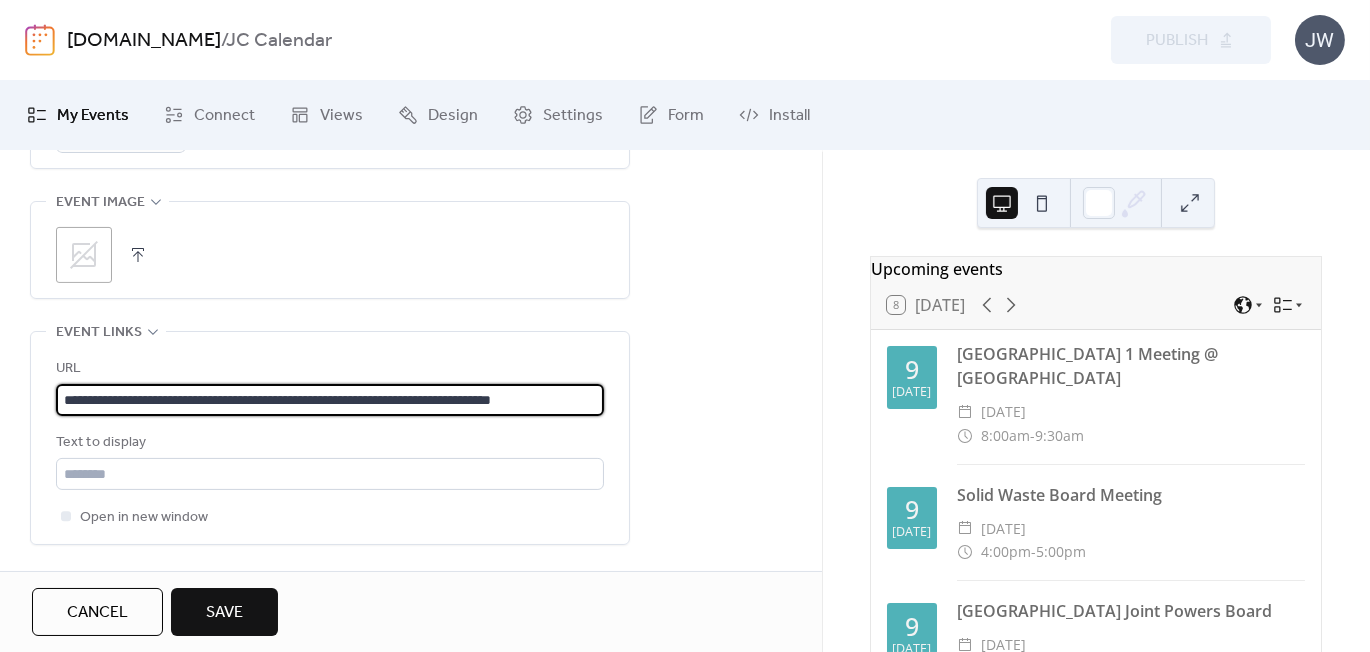 scroll, scrollTop: 0, scrollLeft: 57, axis: horizontal 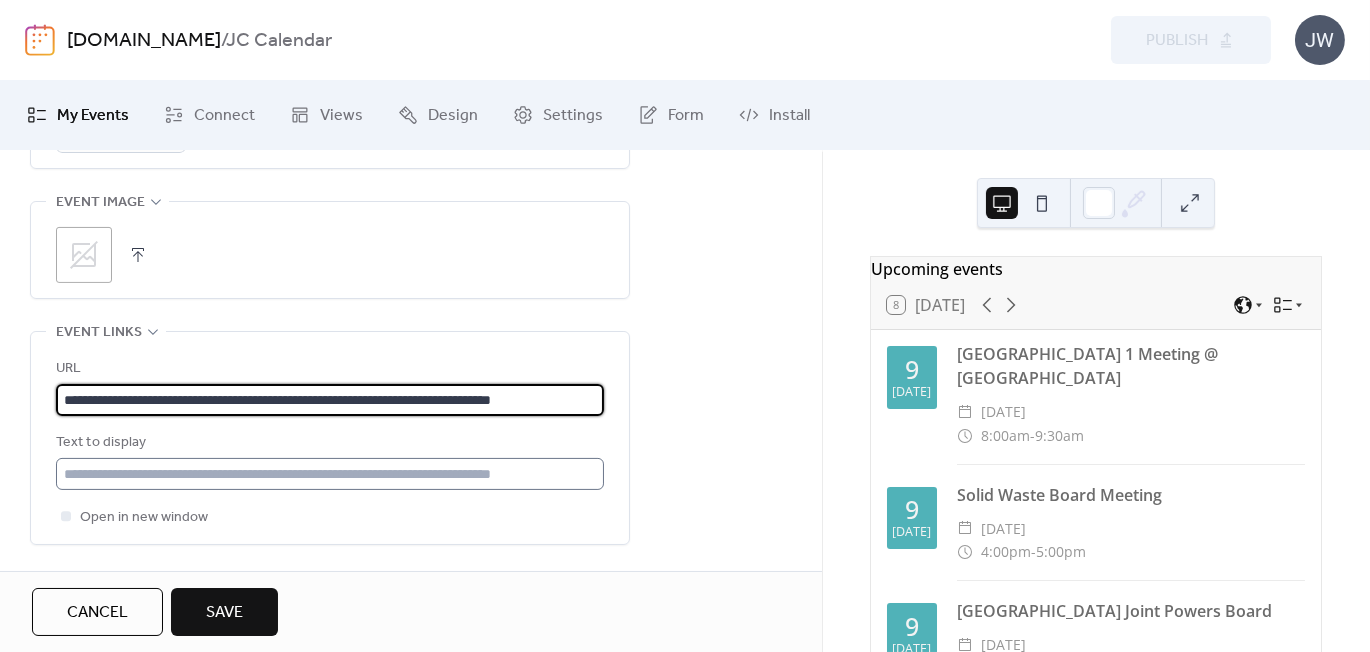 type on "**********" 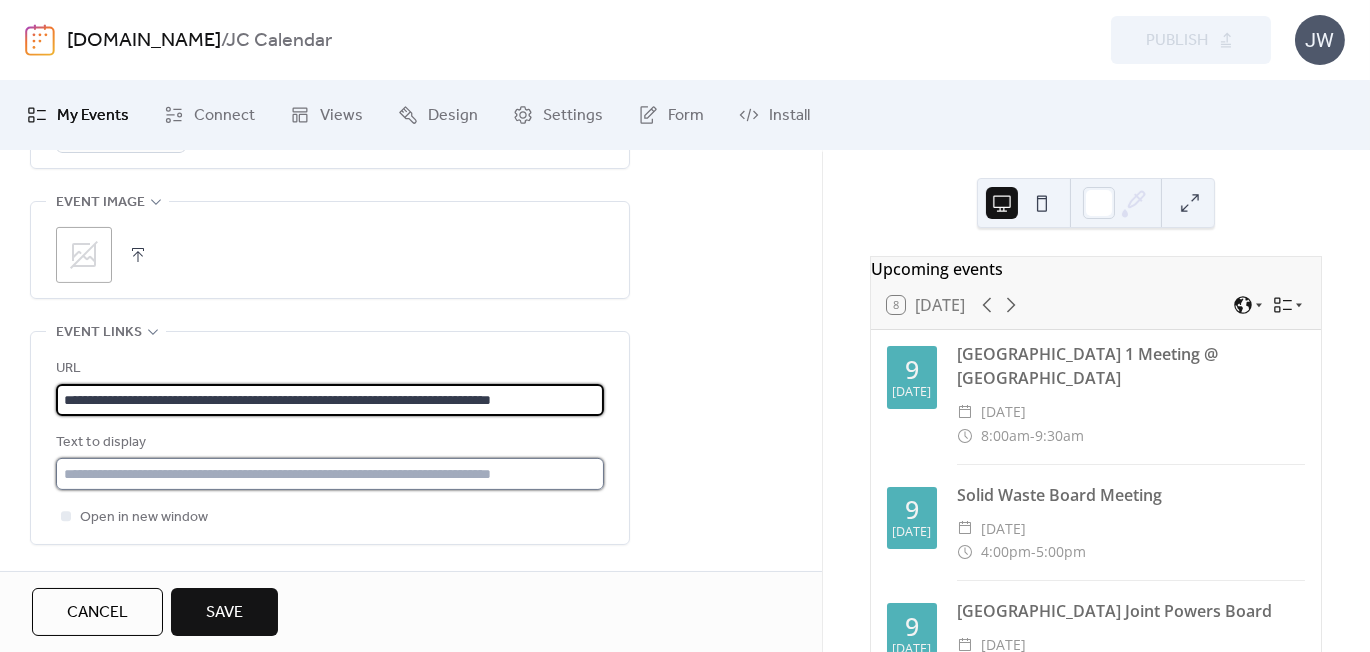 click at bounding box center [330, 474] 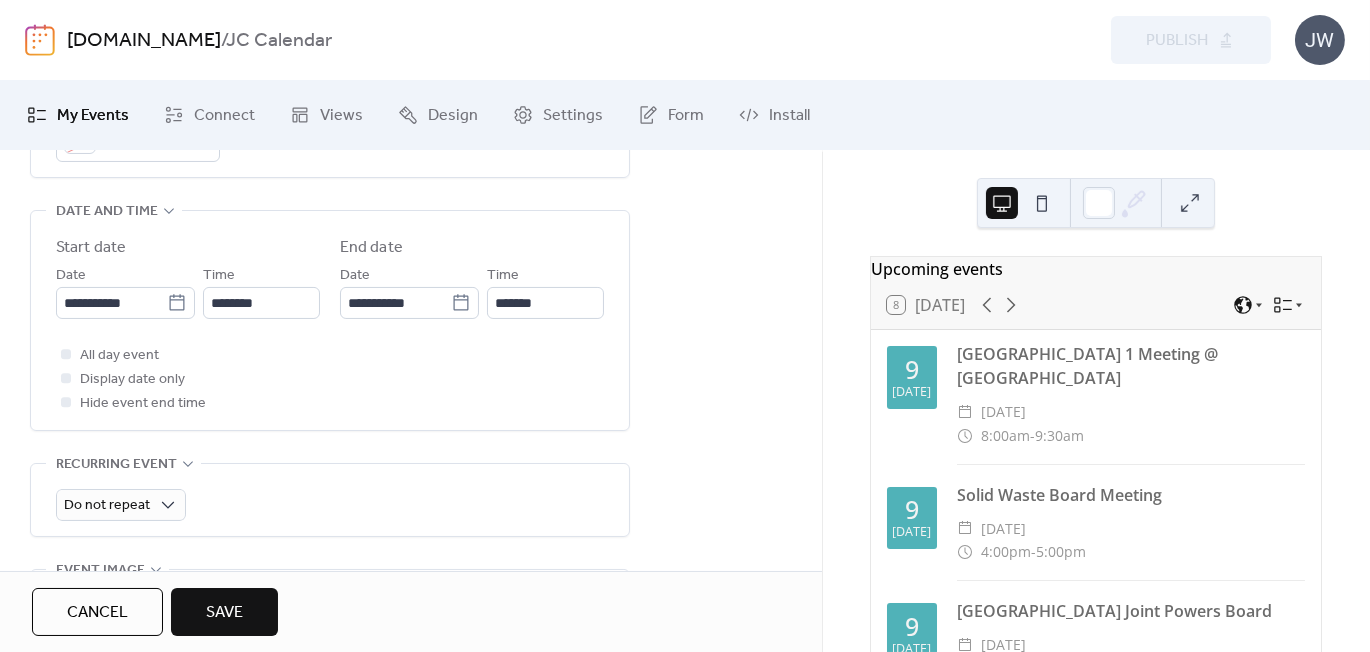 scroll, scrollTop: 600, scrollLeft: 0, axis: vertical 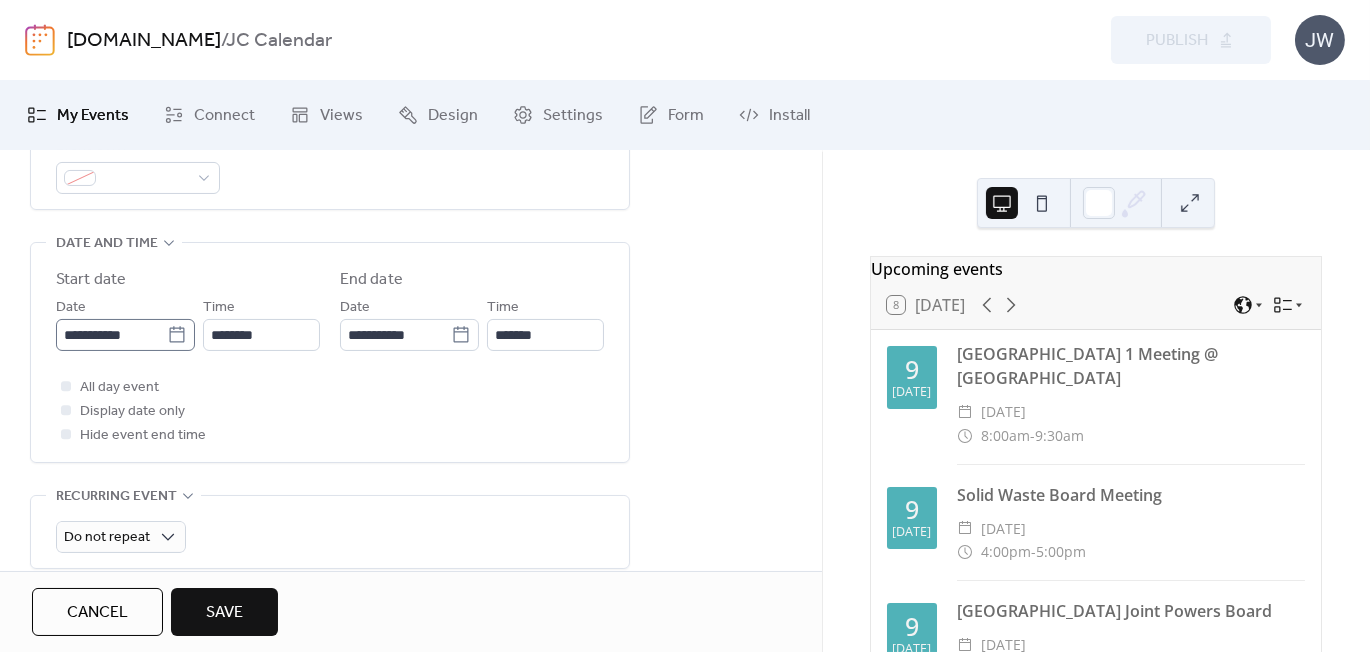 type on "**********" 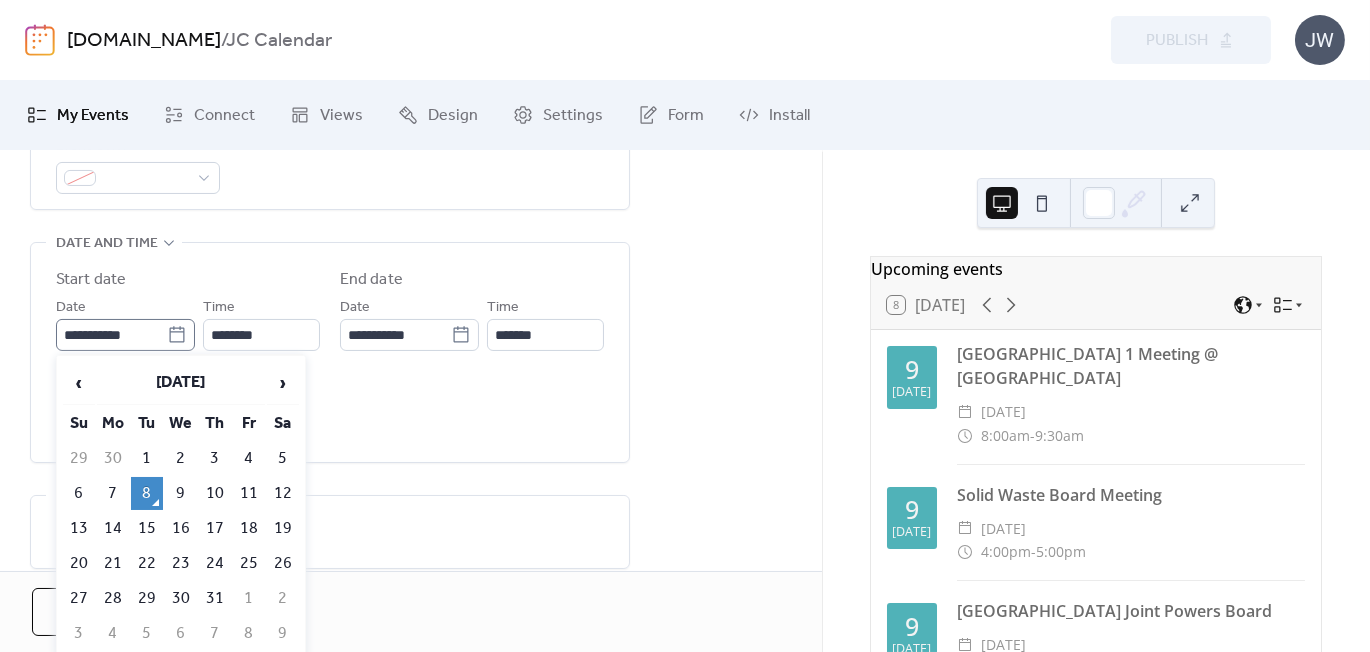click 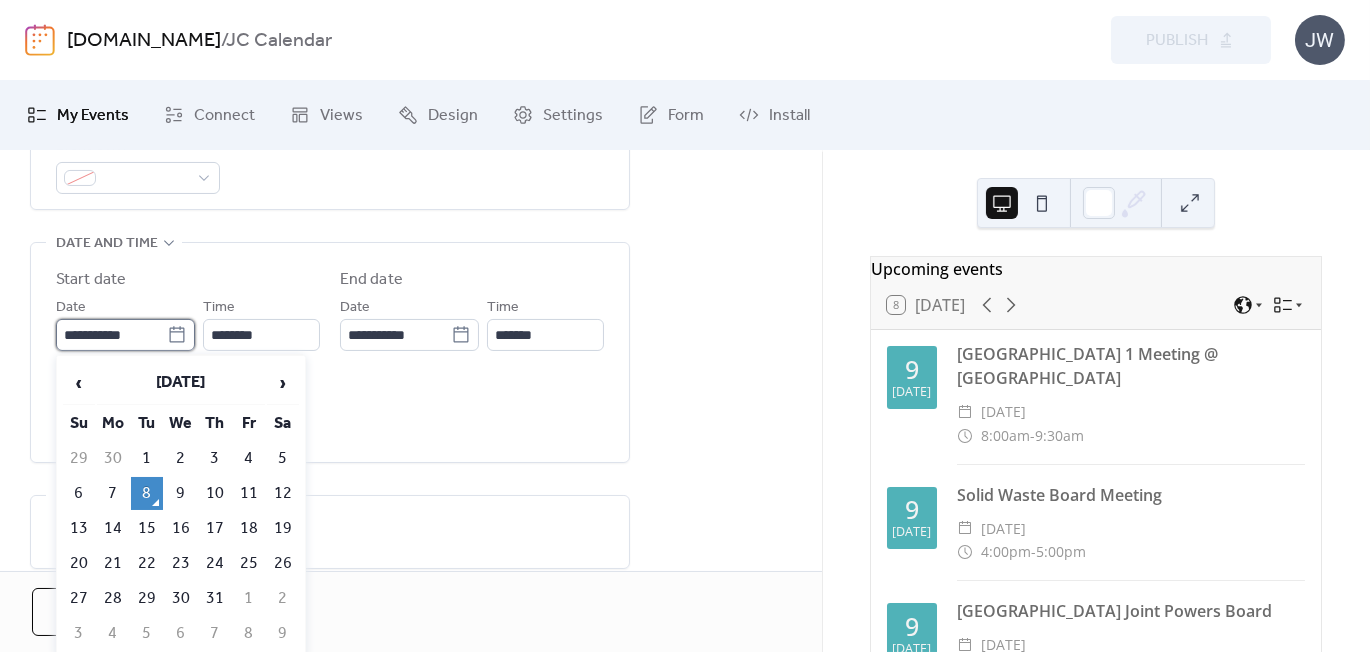 click on "**********" at bounding box center [111, 335] 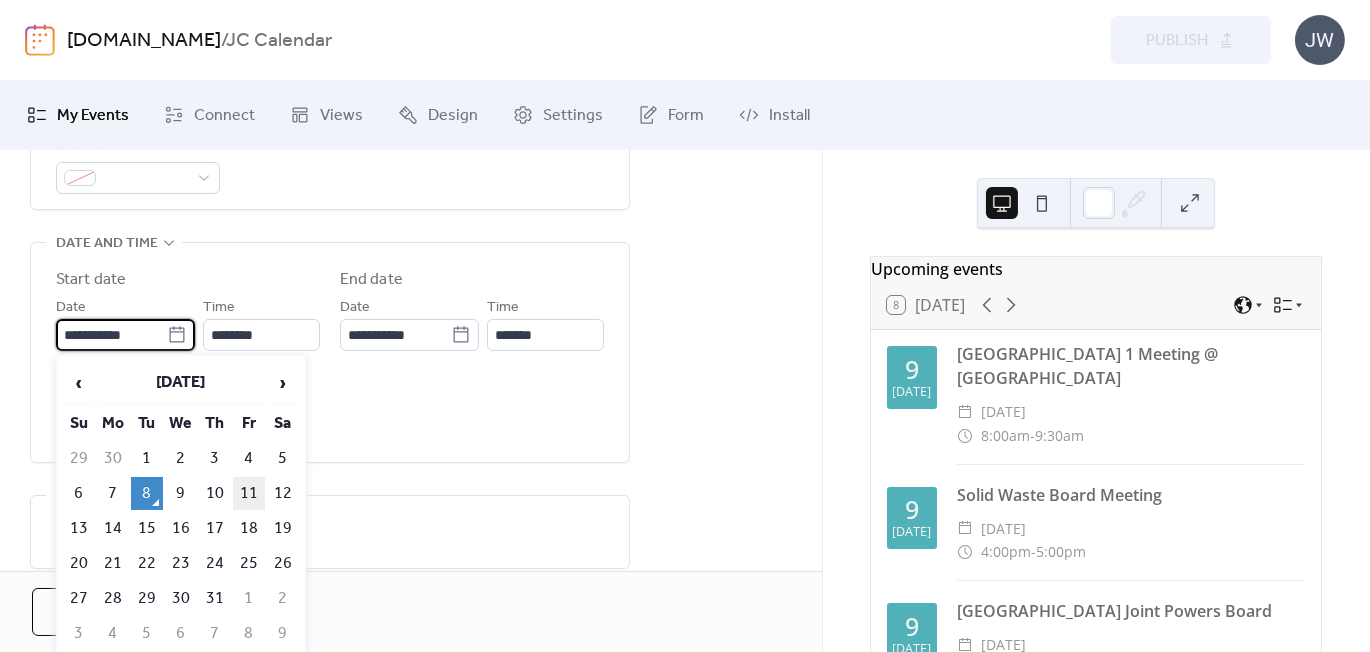 click on "11" at bounding box center [249, 493] 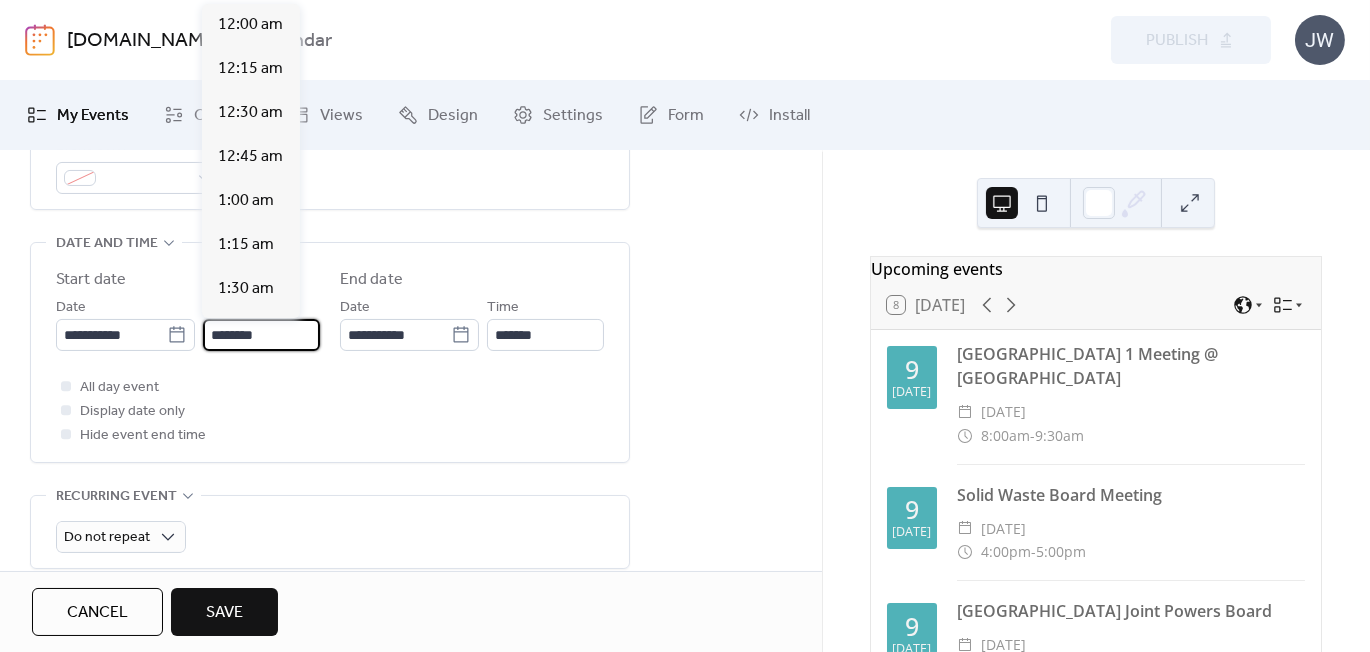 click on "********" at bounding box center [261, 335] 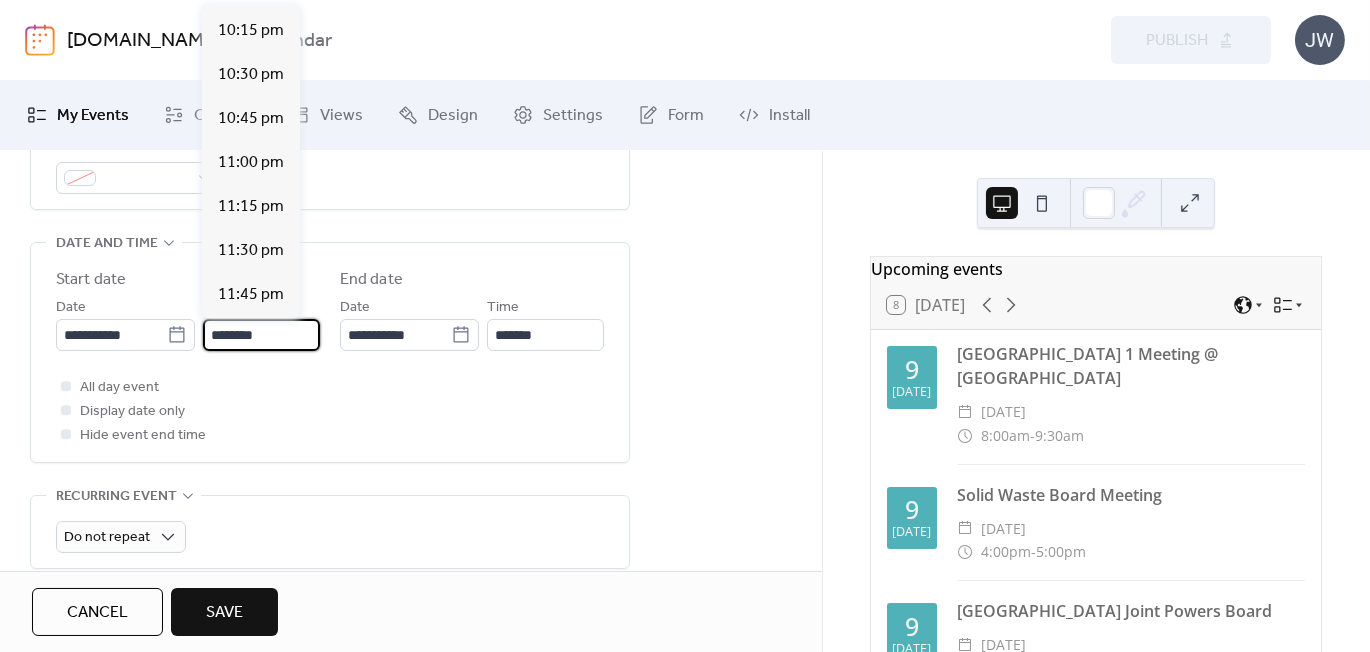 scroll, scrollTop: 3940, scrollLeft: 0, axis: vertical 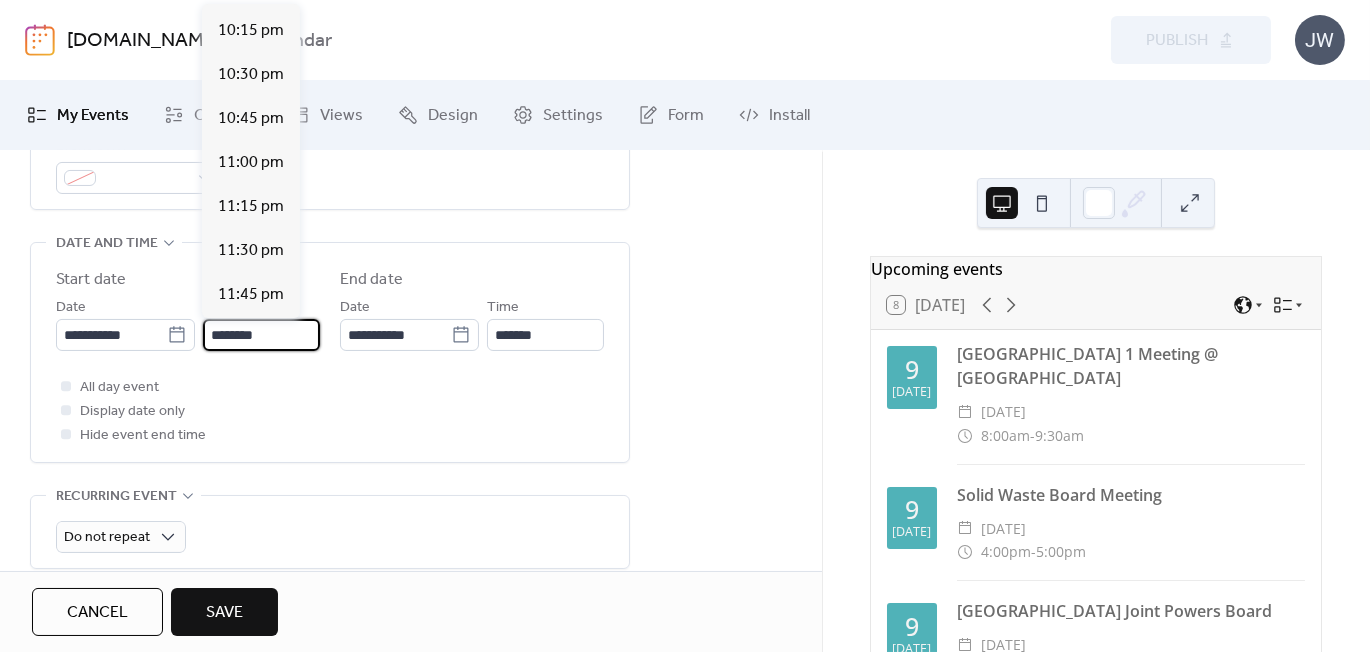 click on "All day event Display date only Hide event end time" at bounding box center [330, 411] 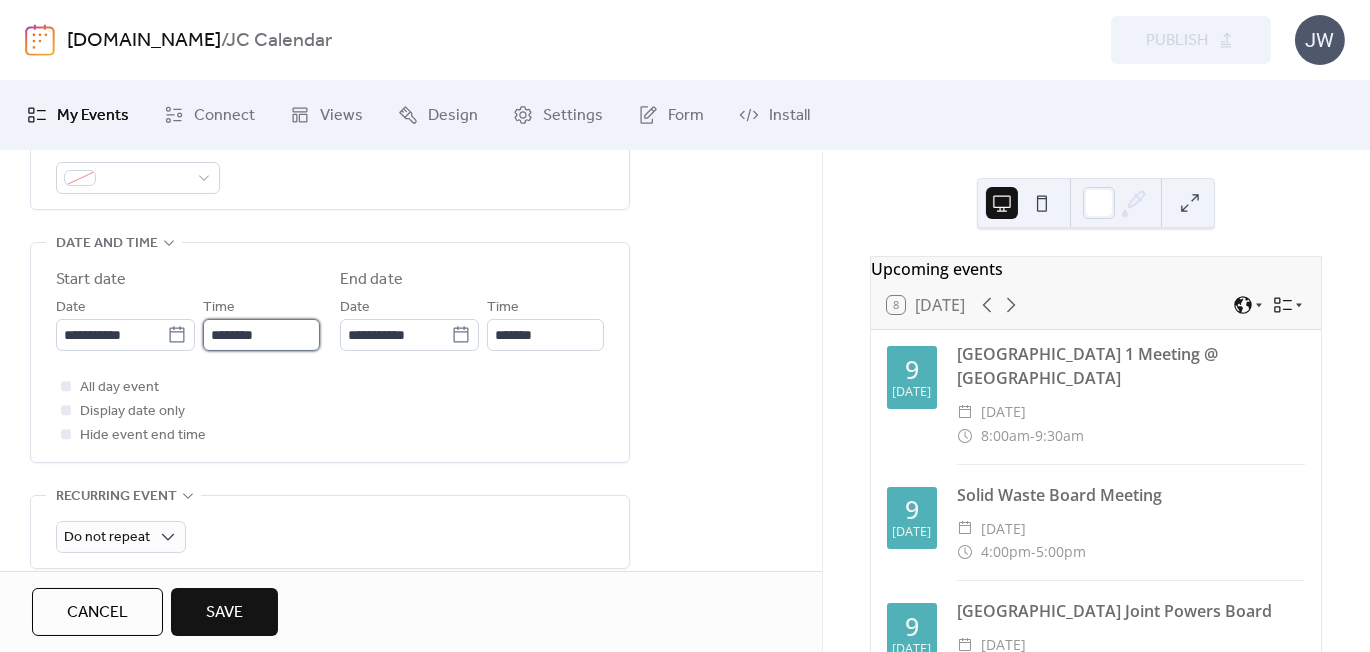 click on "********" at bounding box center [261, 335] 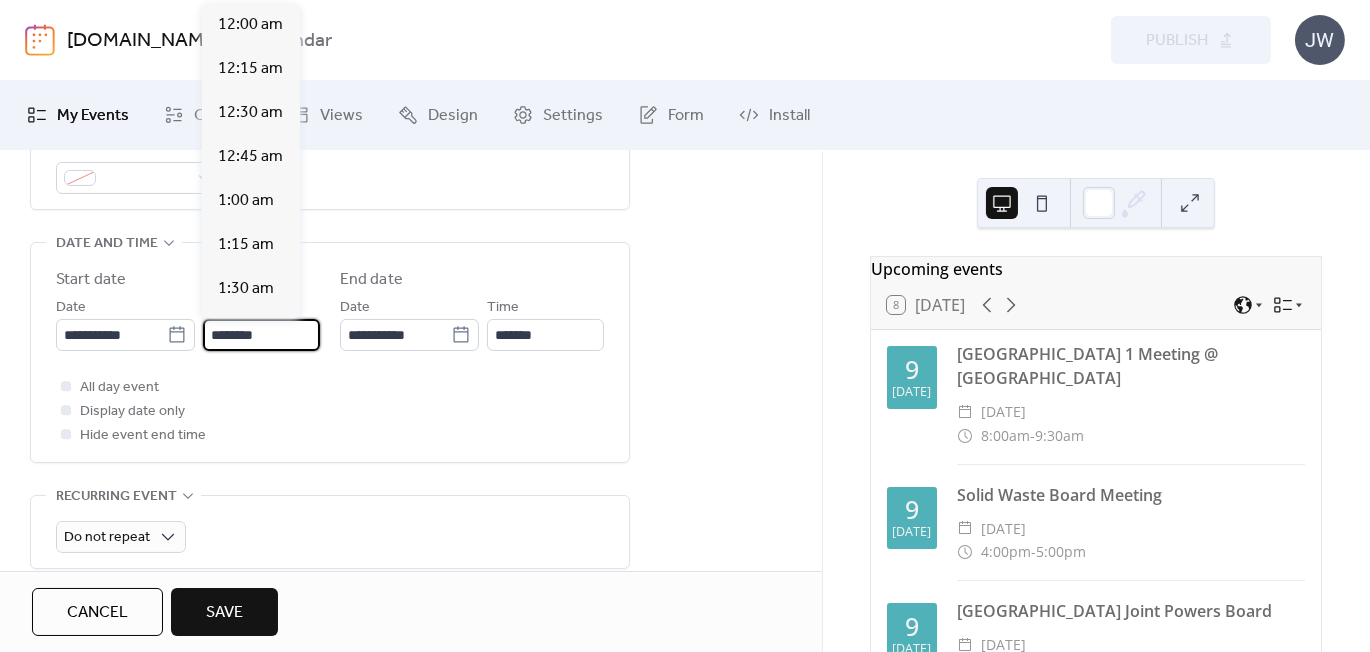 scroll, scrollTop: 2126, scrollLeft: 0, axis: vertical 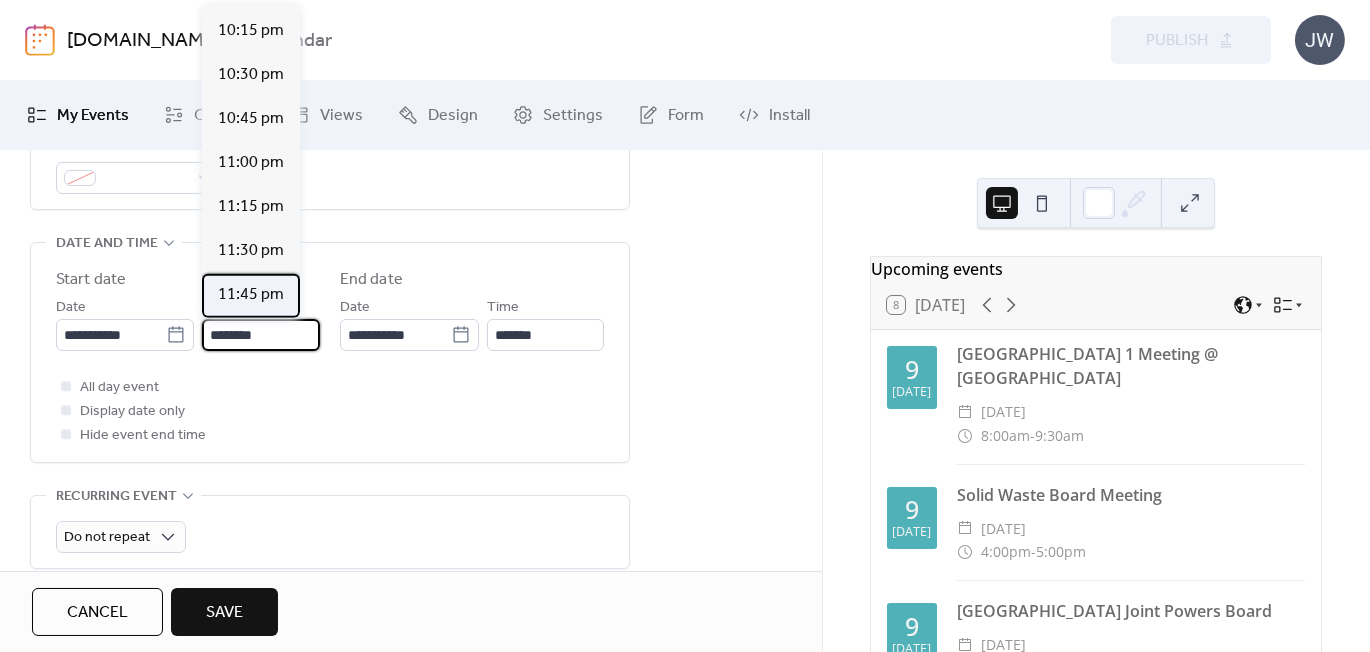click on "11:45 pm" at bounding box center [251, 295] 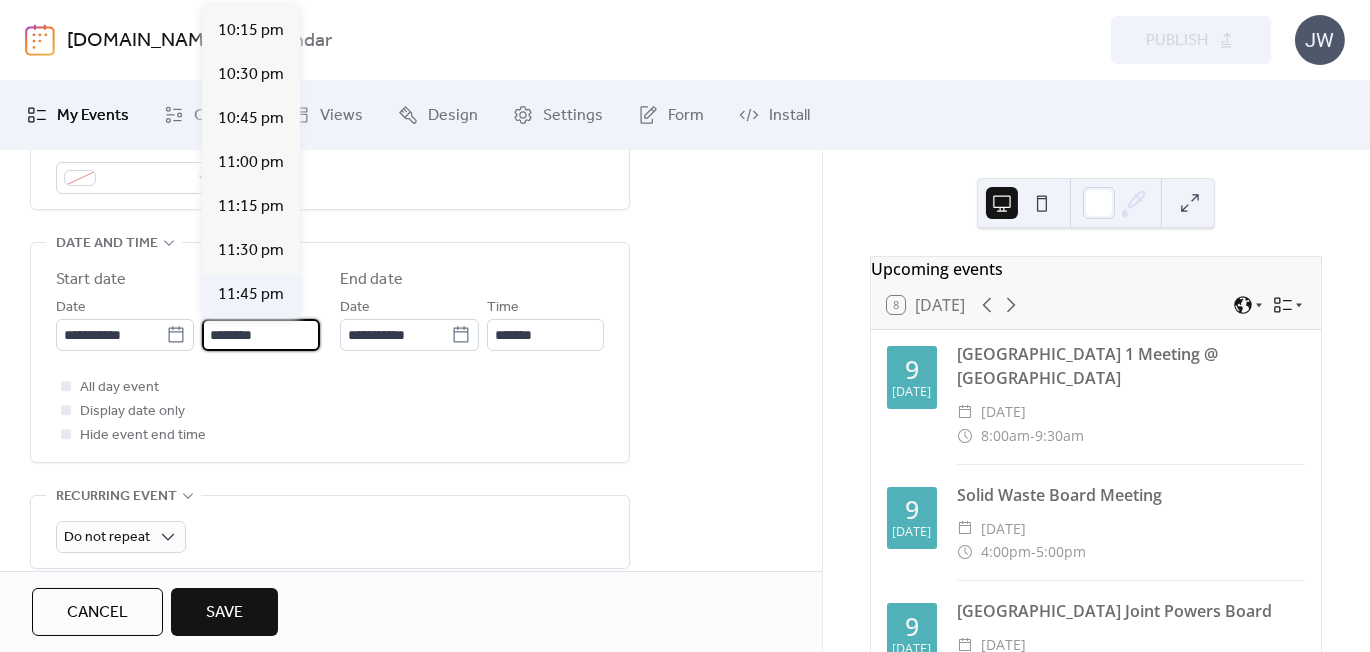 type on "********" 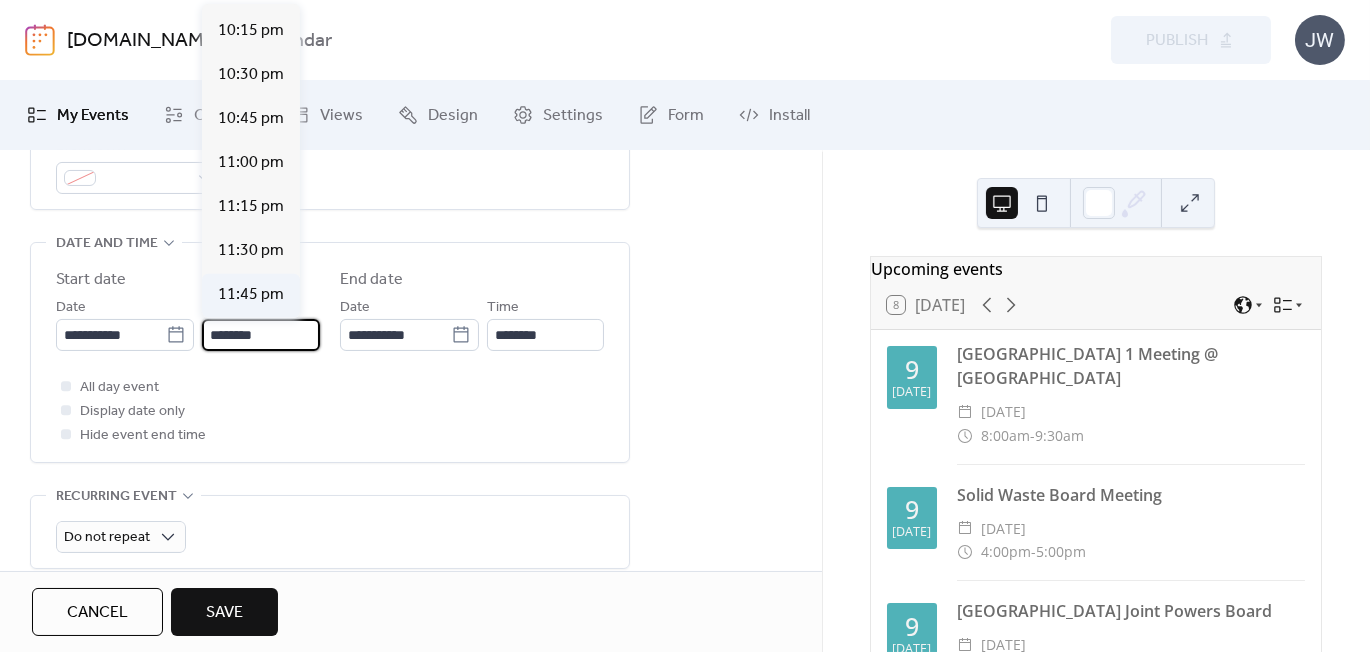 scroll, scrollTop: 0, scrollLeft: 0, axis: both 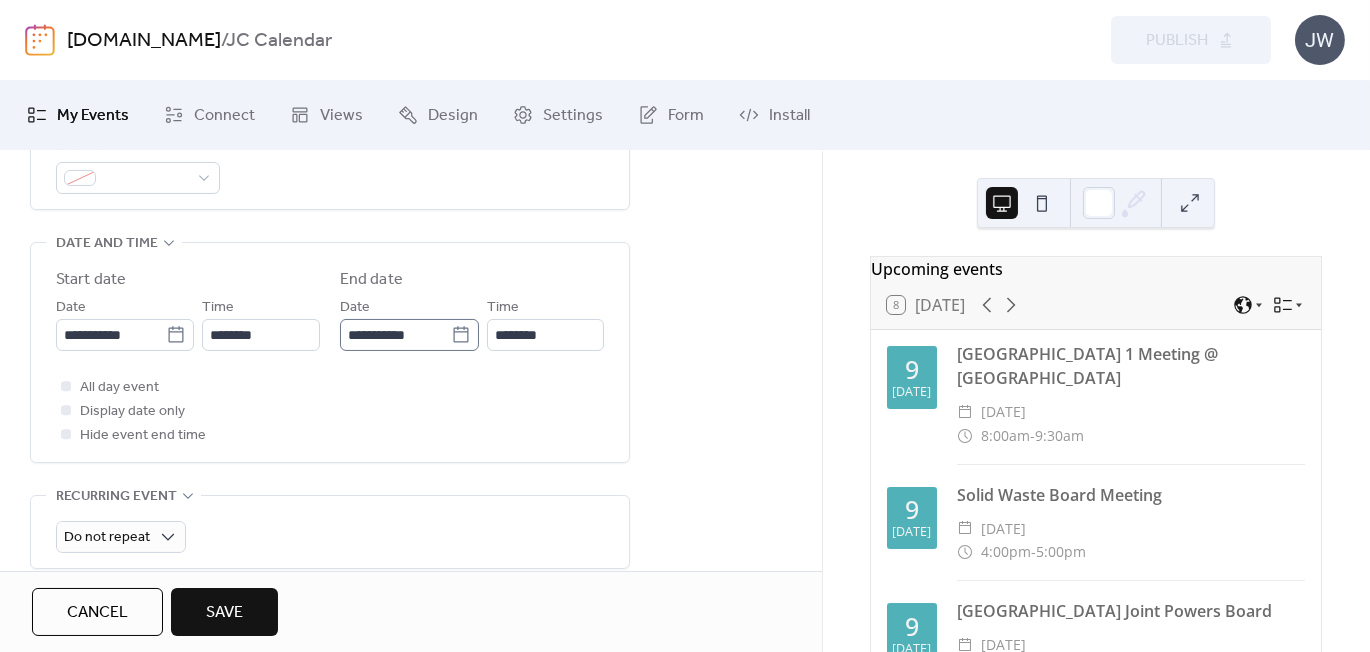 click 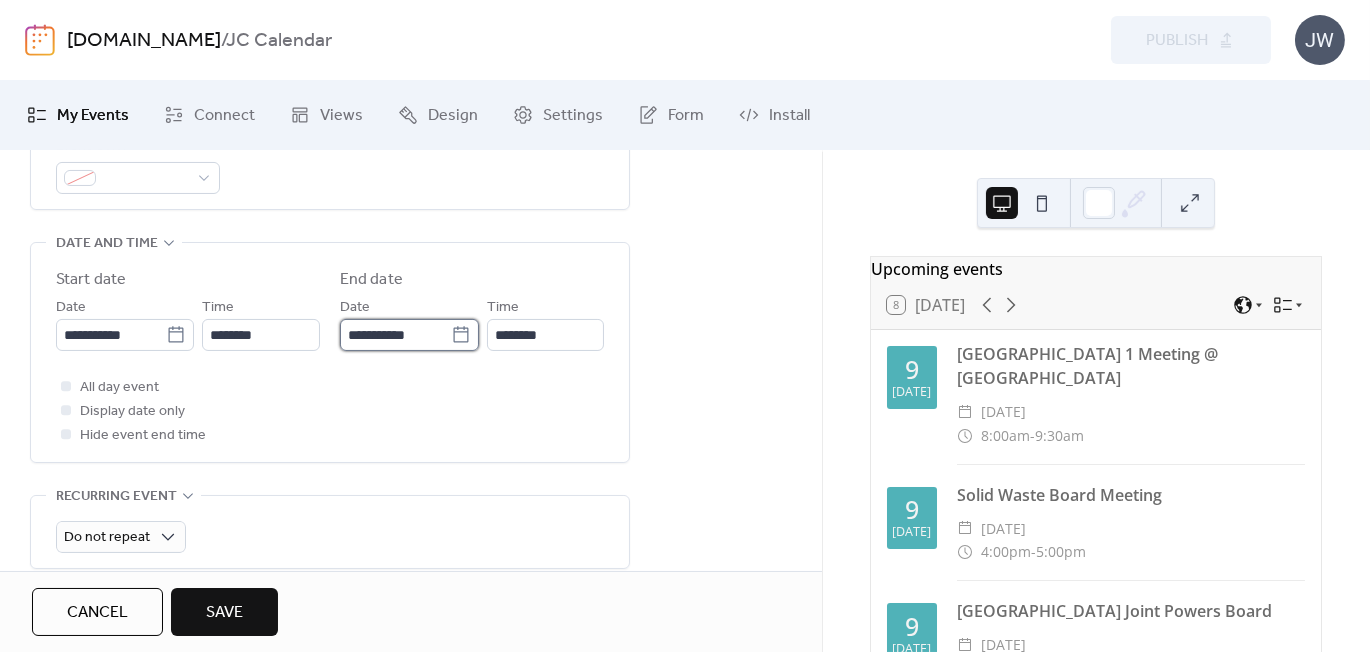 click on "**********" at bounding box center [395, 335] 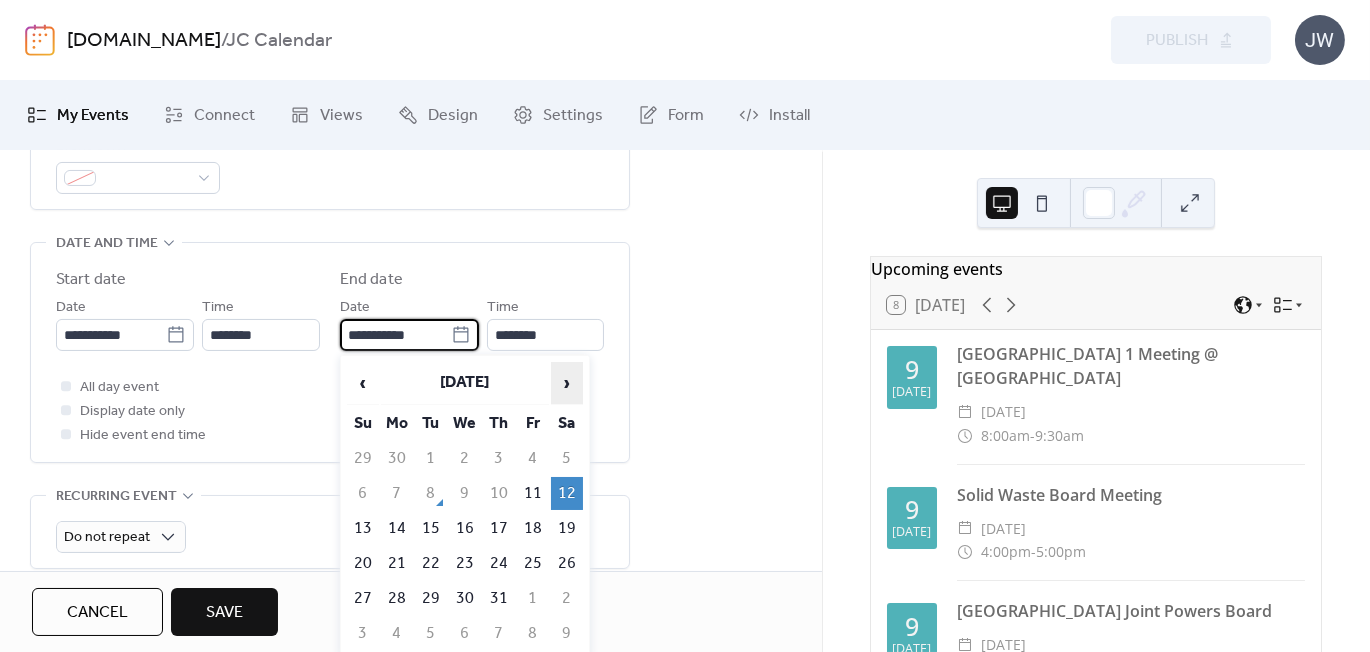 click on "›" at bounding box center [567, 383] 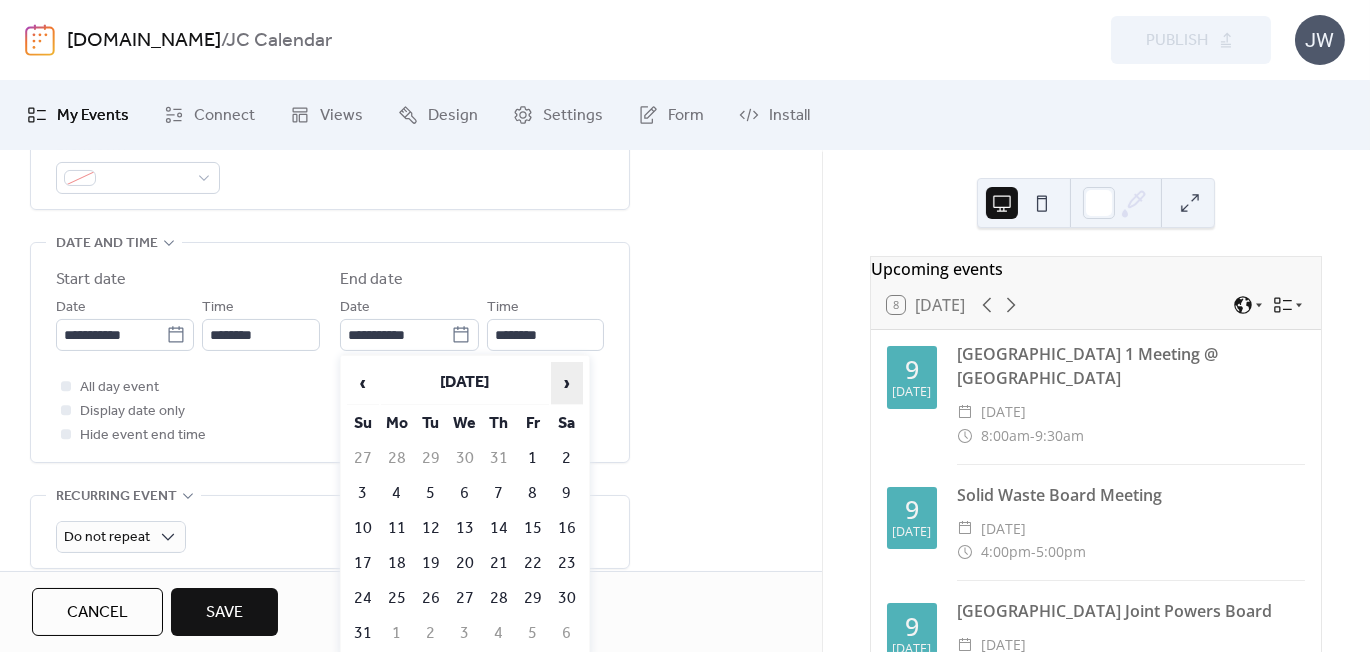 click on "›" at bounding box center [567, 383] 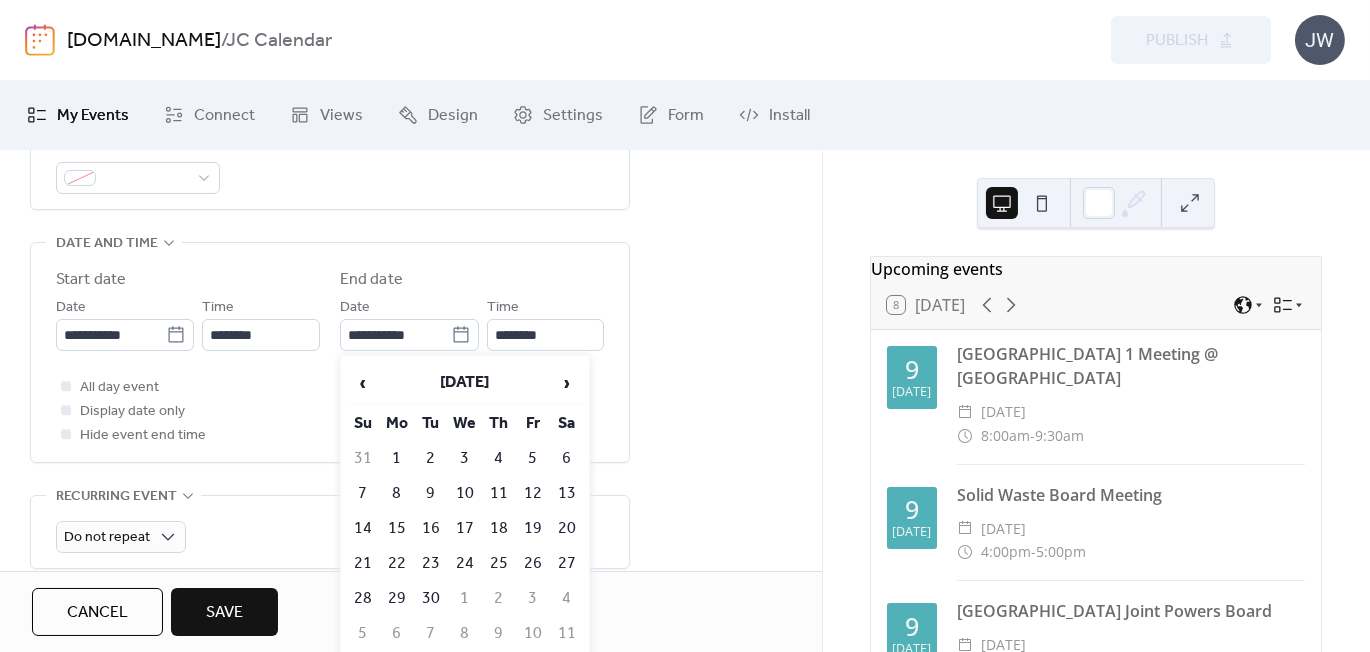 click on "1" at bounding box center (397, 458) 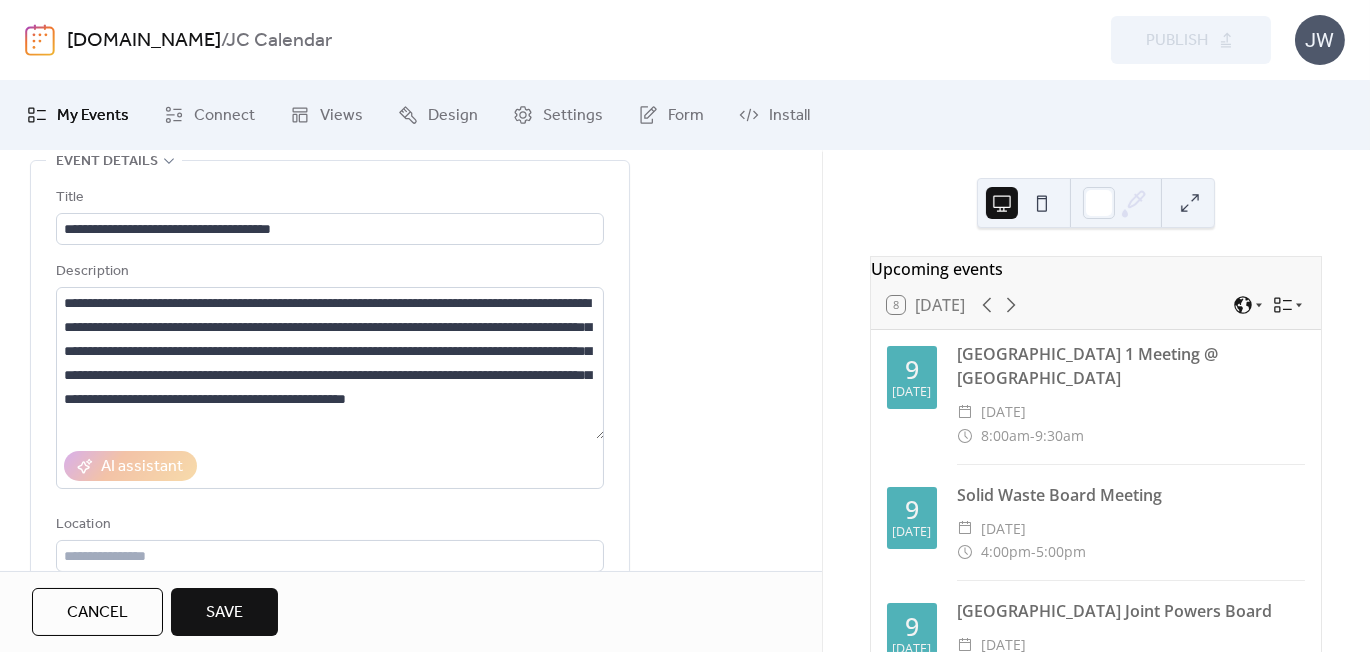 scroll, scrollTop: 0, scrollLeft: 0, axis: both 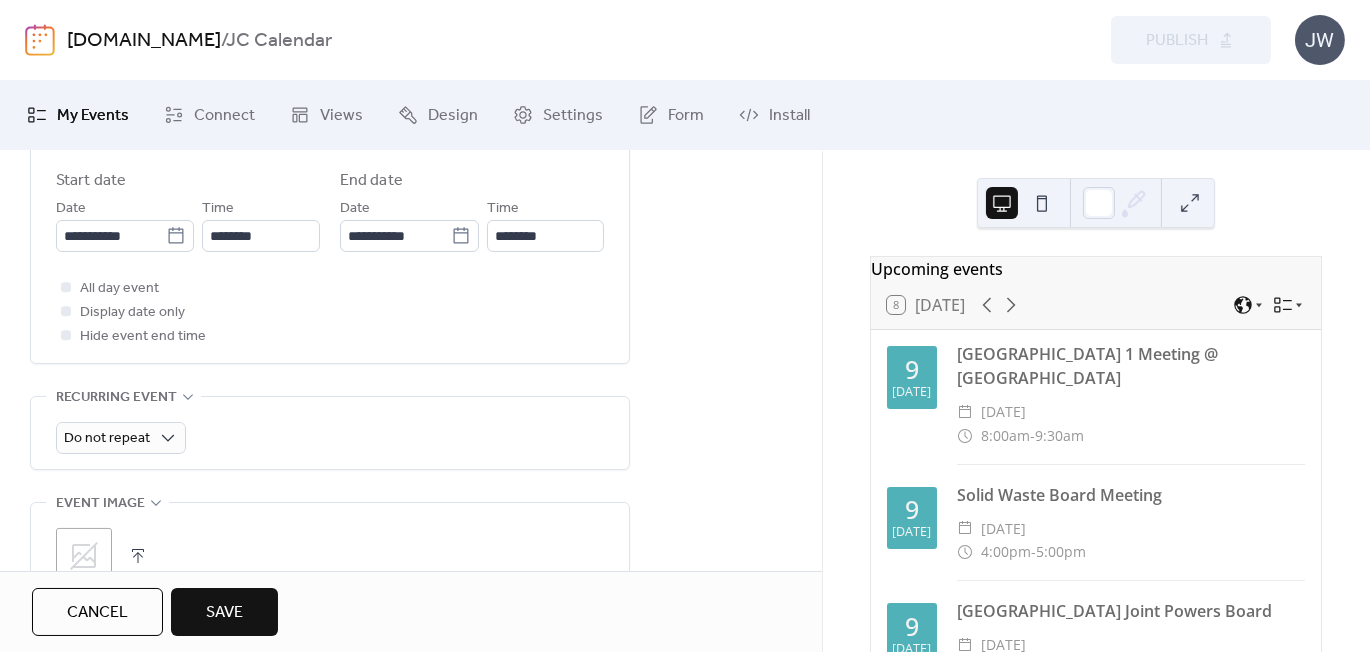 click on "Save" at bounding box center (224, 613) 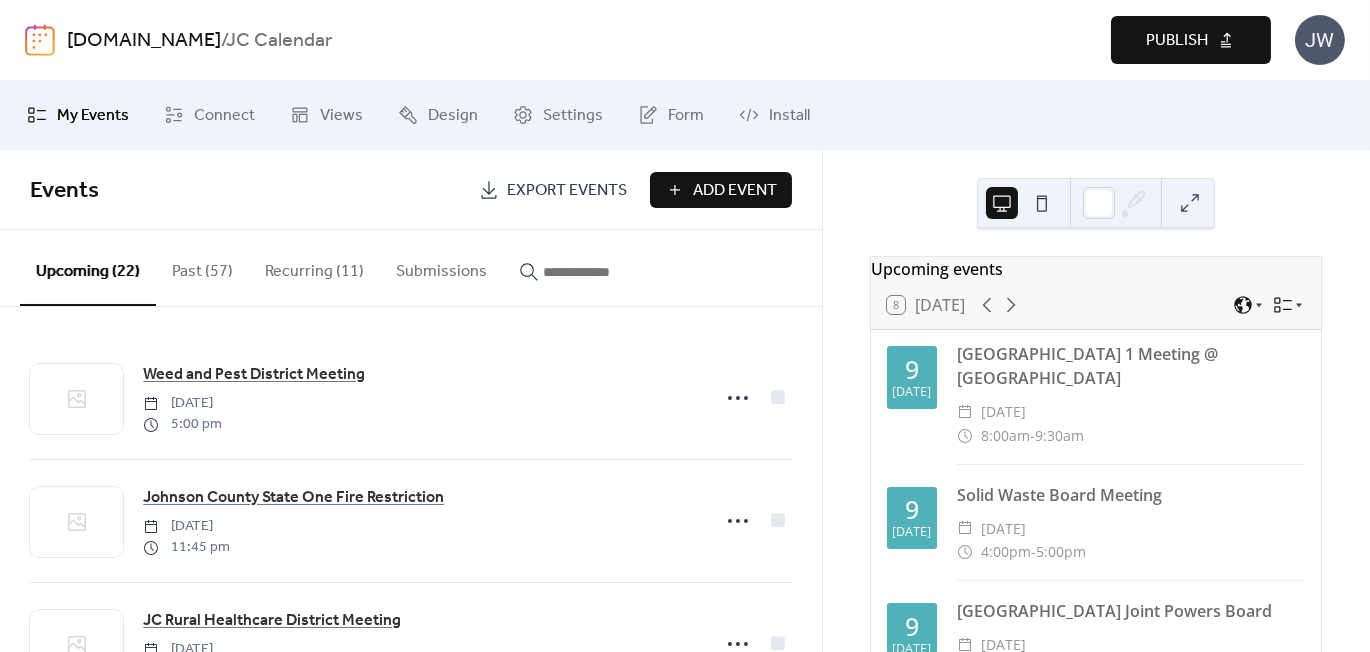 click on "Publish" at bounding box center (1177, 41) 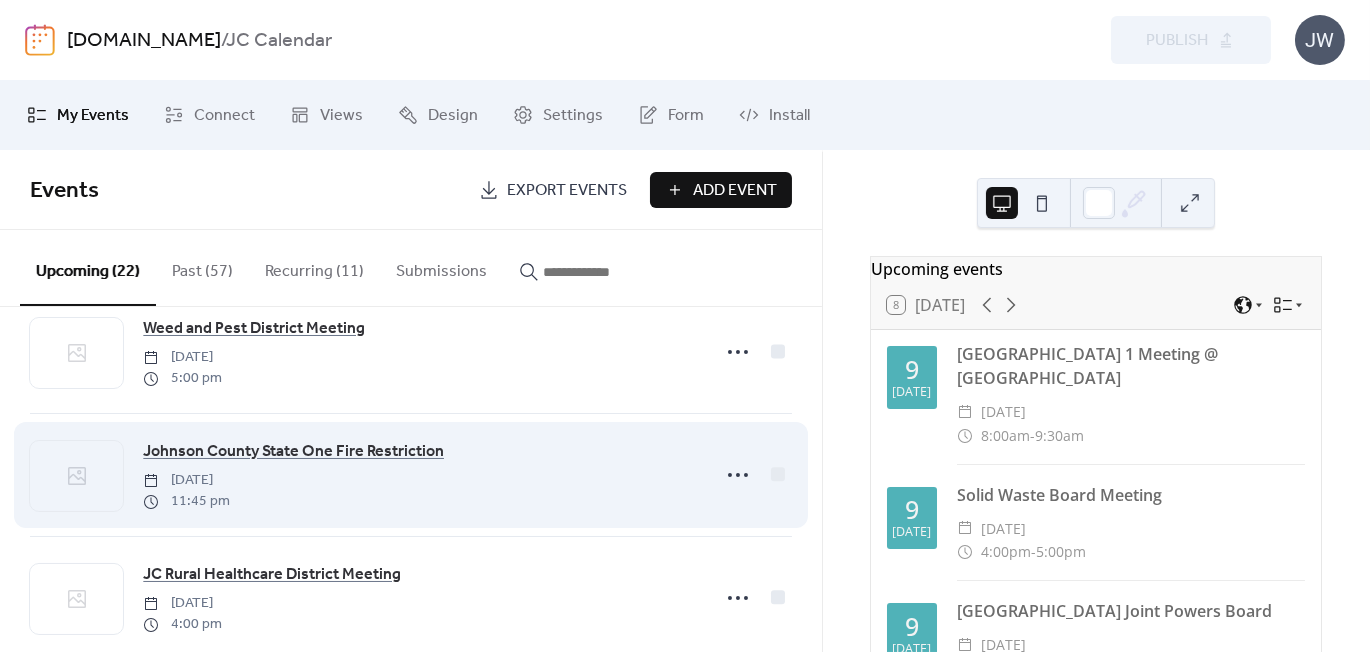 scroll, scrollTop: 0, scrollLeft: 0, axis: both 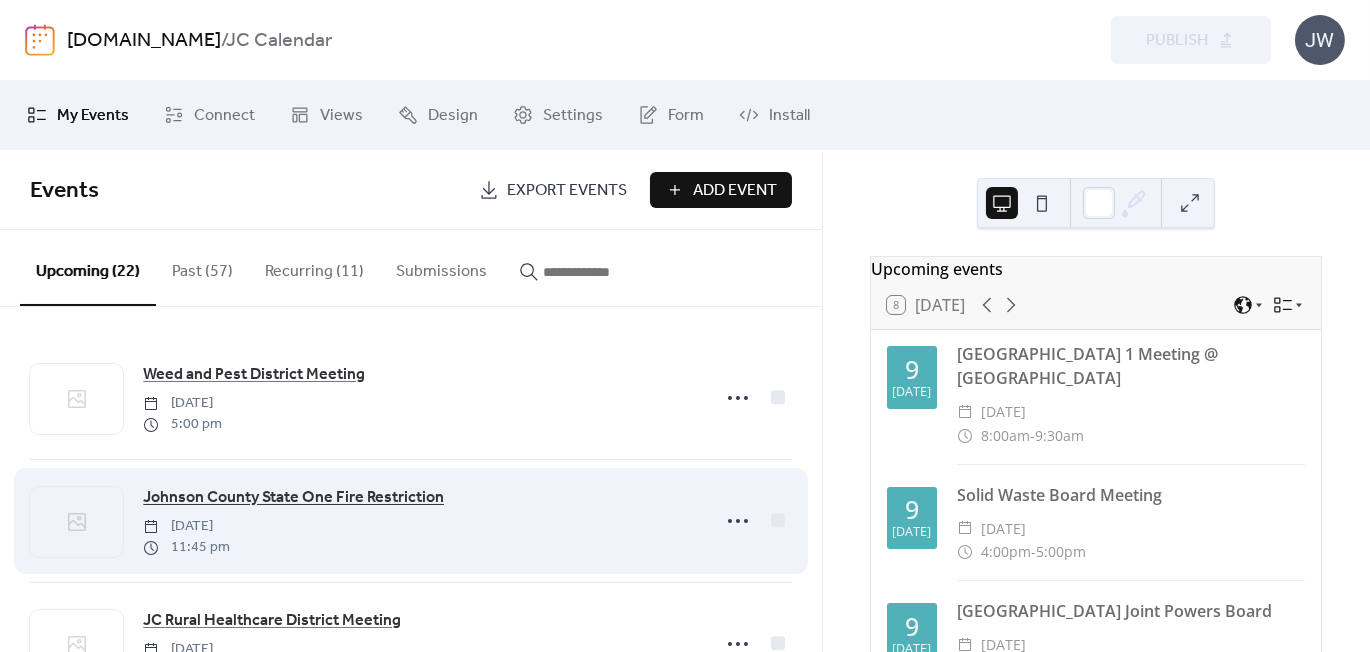 click on "Johnson County State One Fire Restriction" at bounding box center (293, 498) 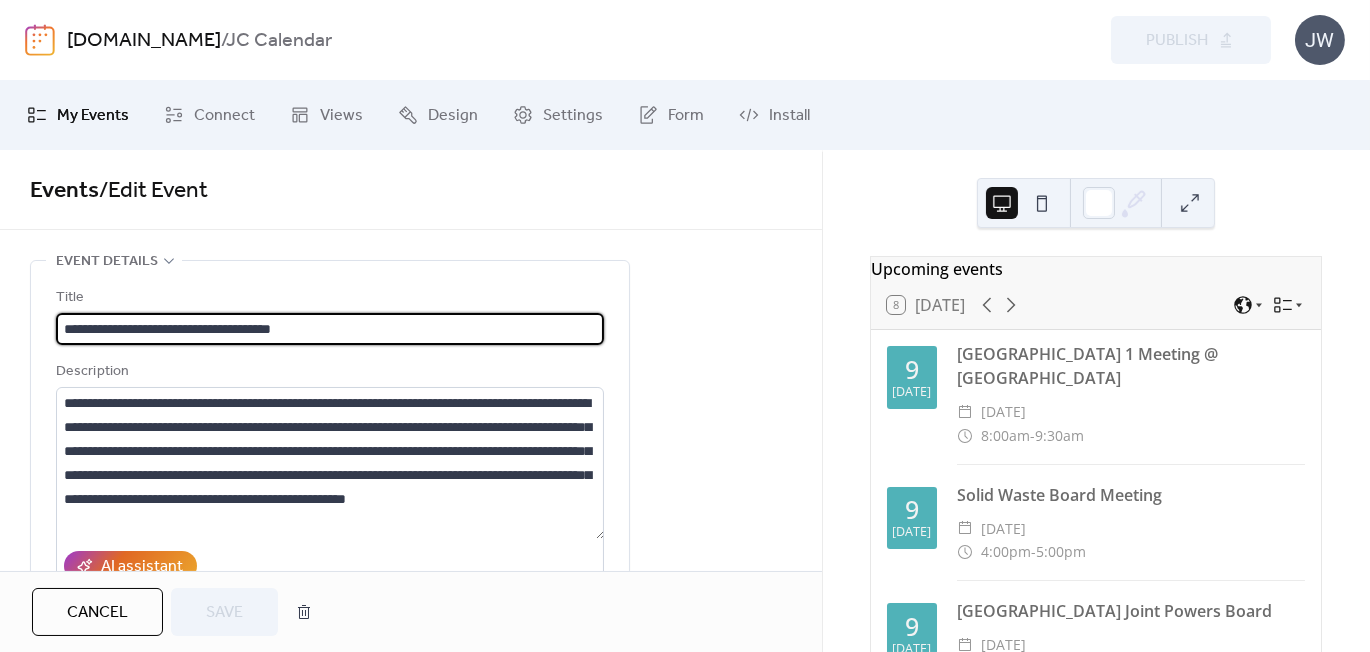 click on "**********" at bounding box center [330, 329] 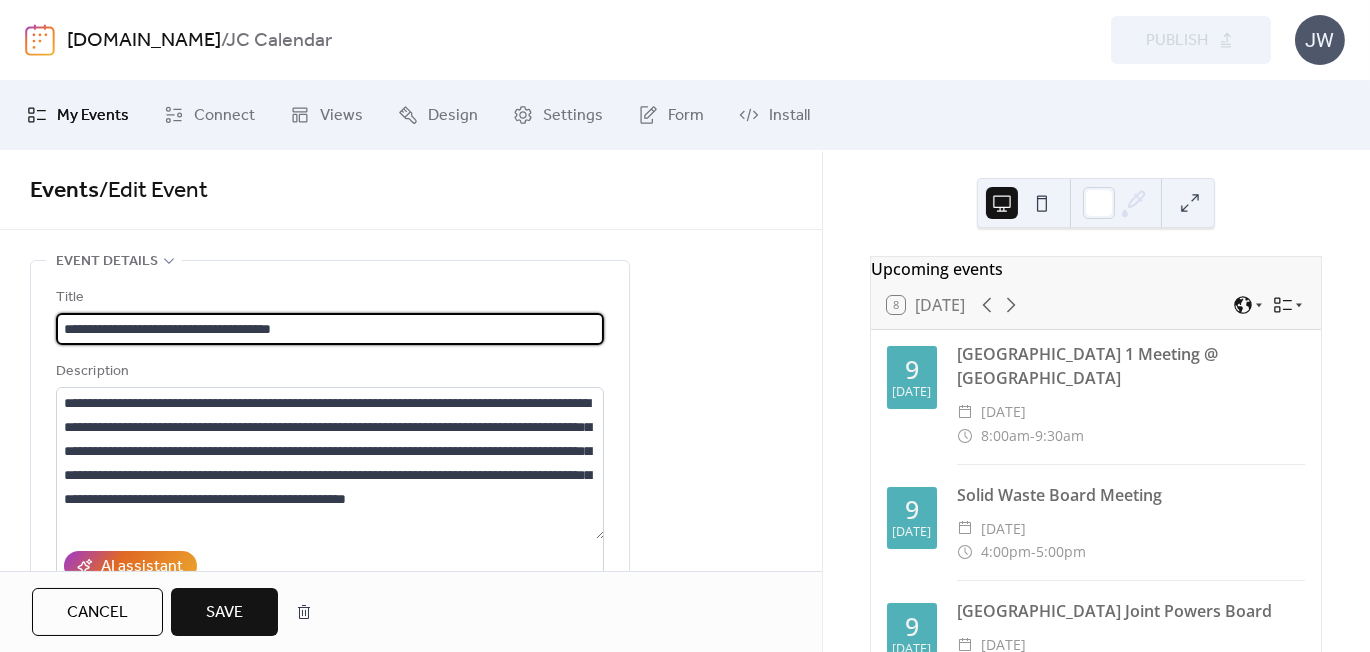 type on "**********" 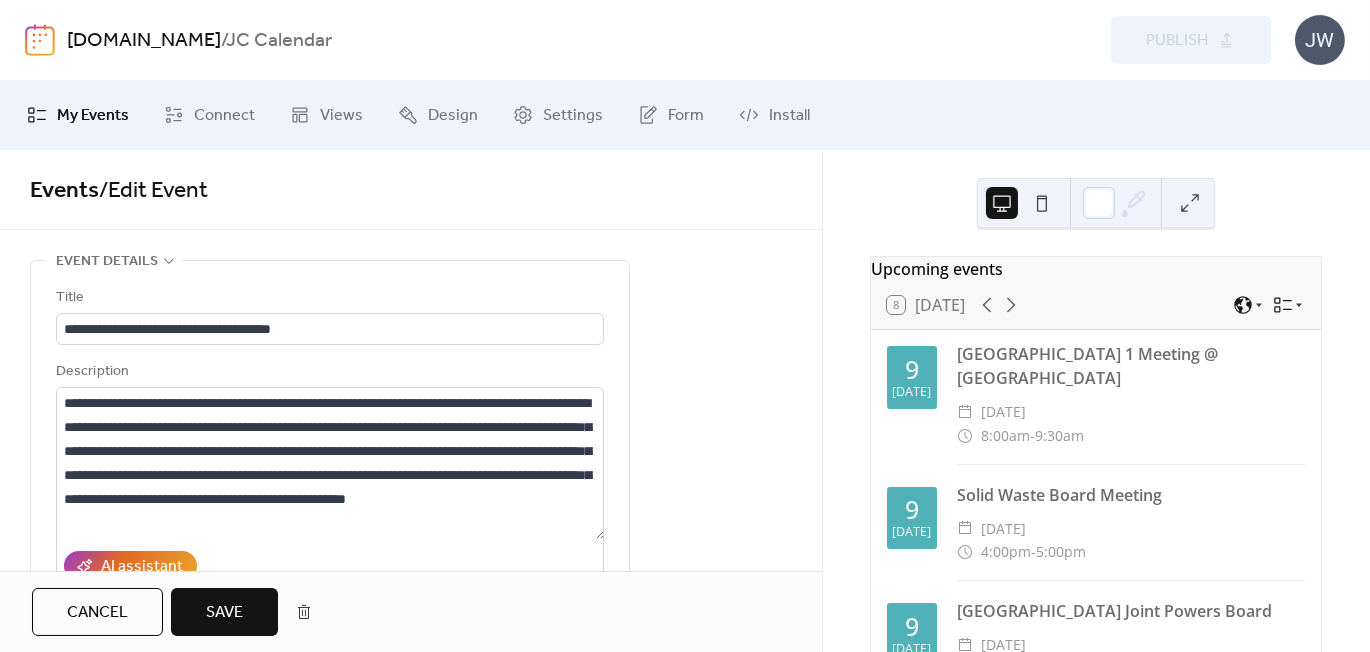 click on "Save" at bounding box center [224, 613] 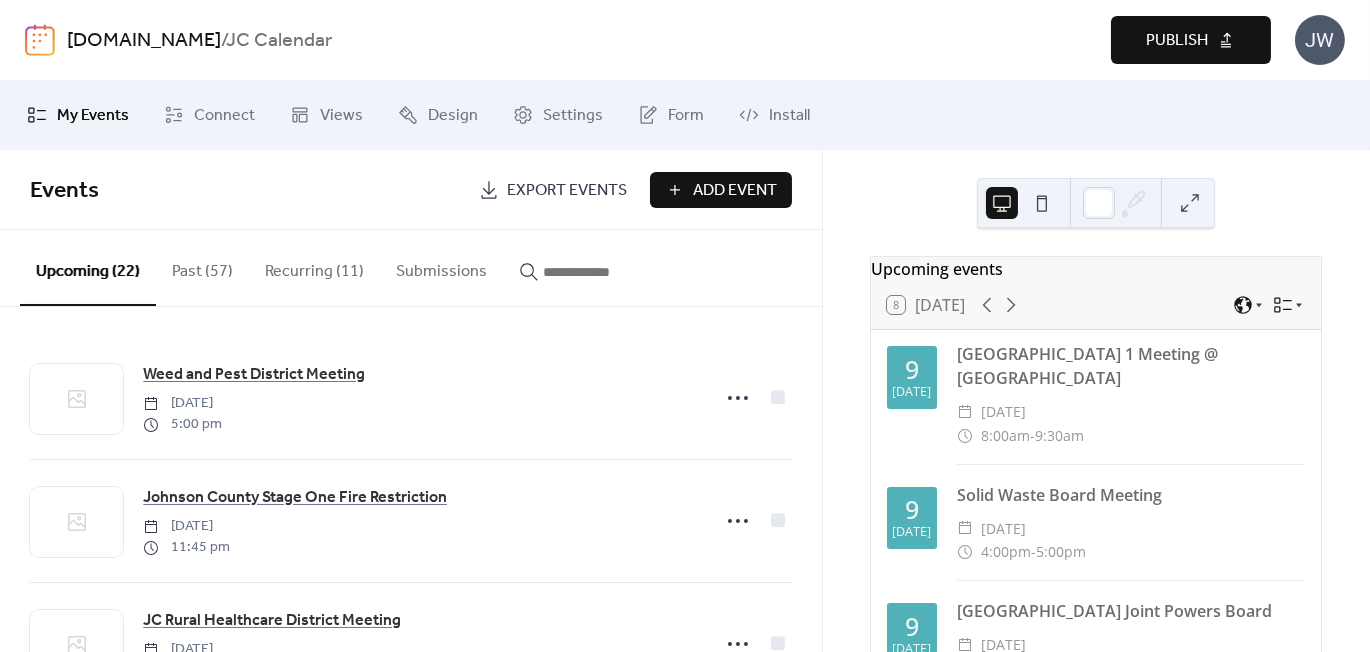click on "Publish" at bounding box center [1177, 41] 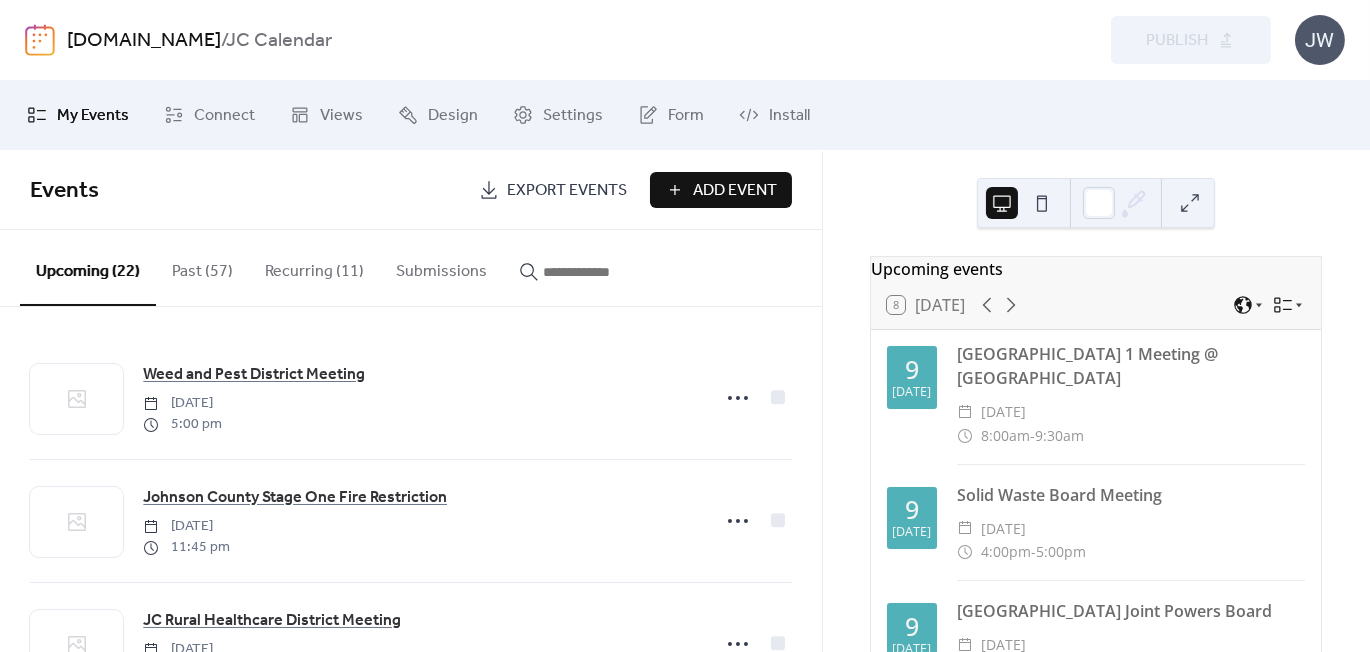 type 